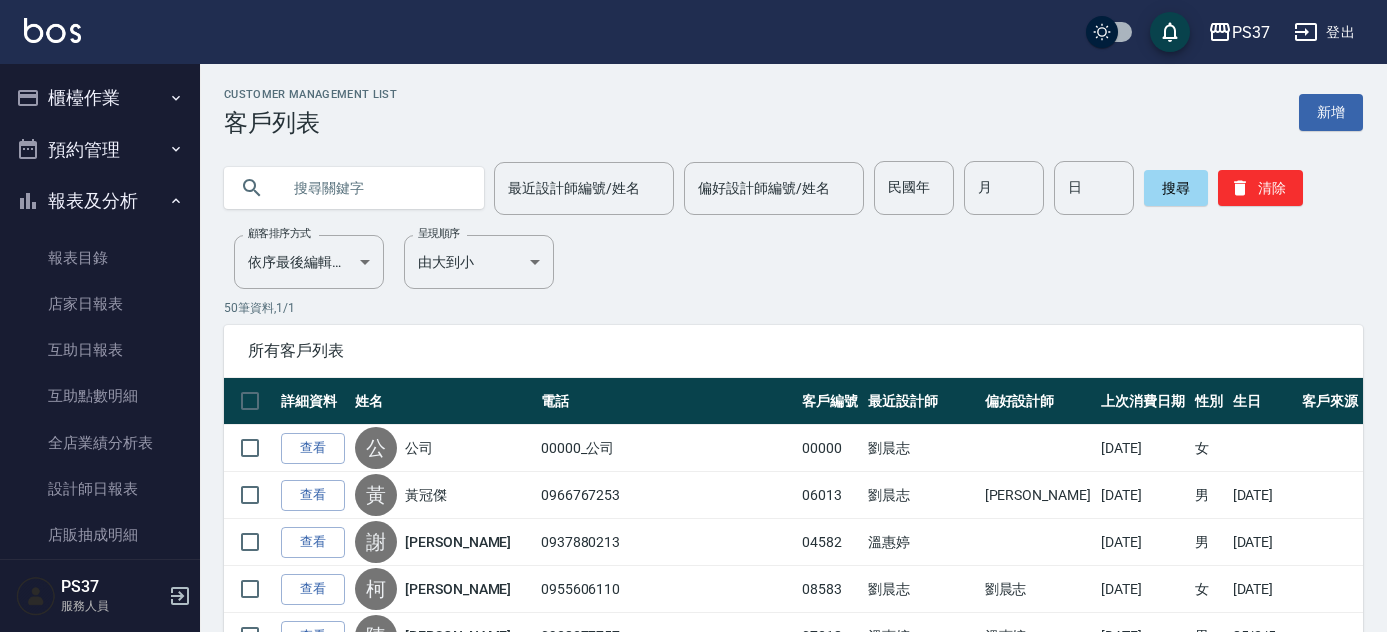 scroll, scrollTop: 0, scrollLeft: 0, axis: both 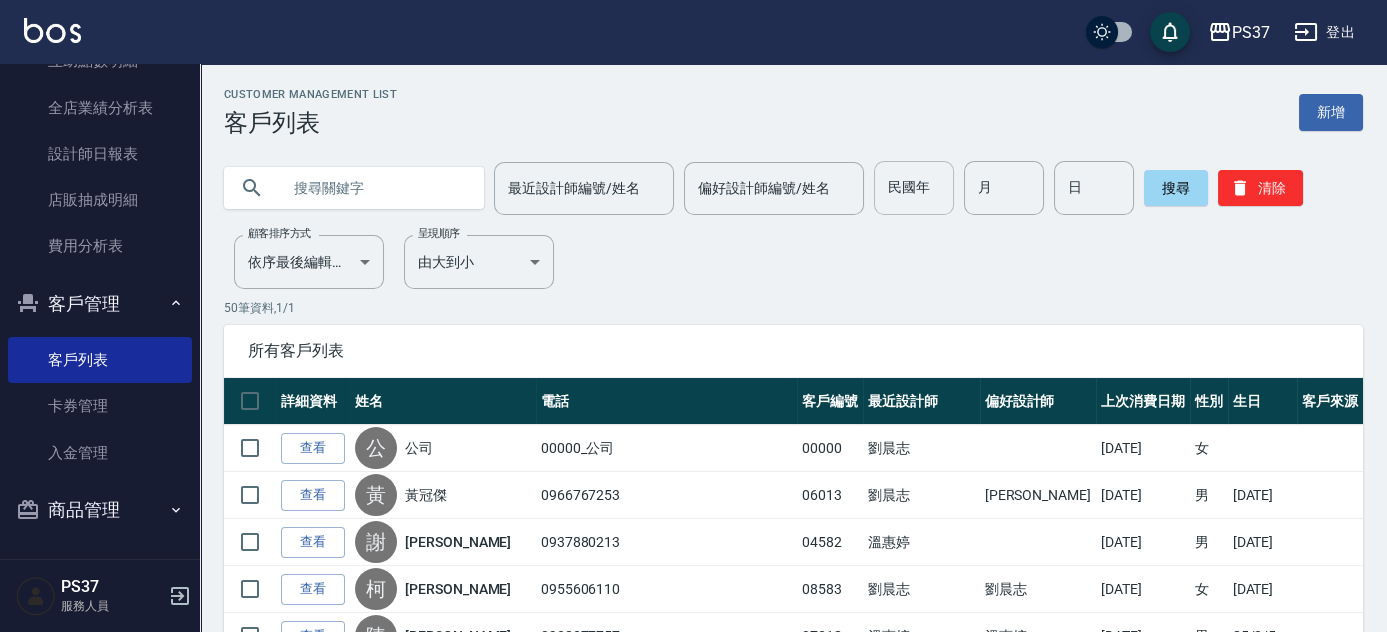 click on "民國年" at bounding box center [914, 188] 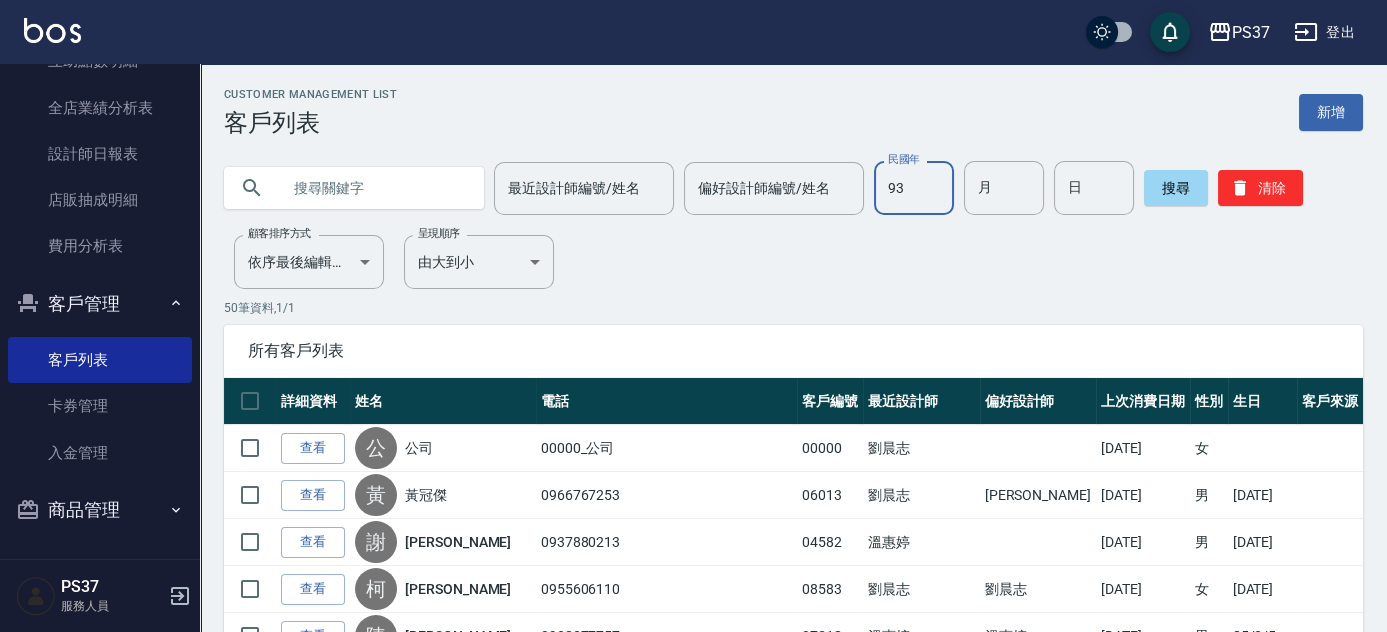 type on "93" 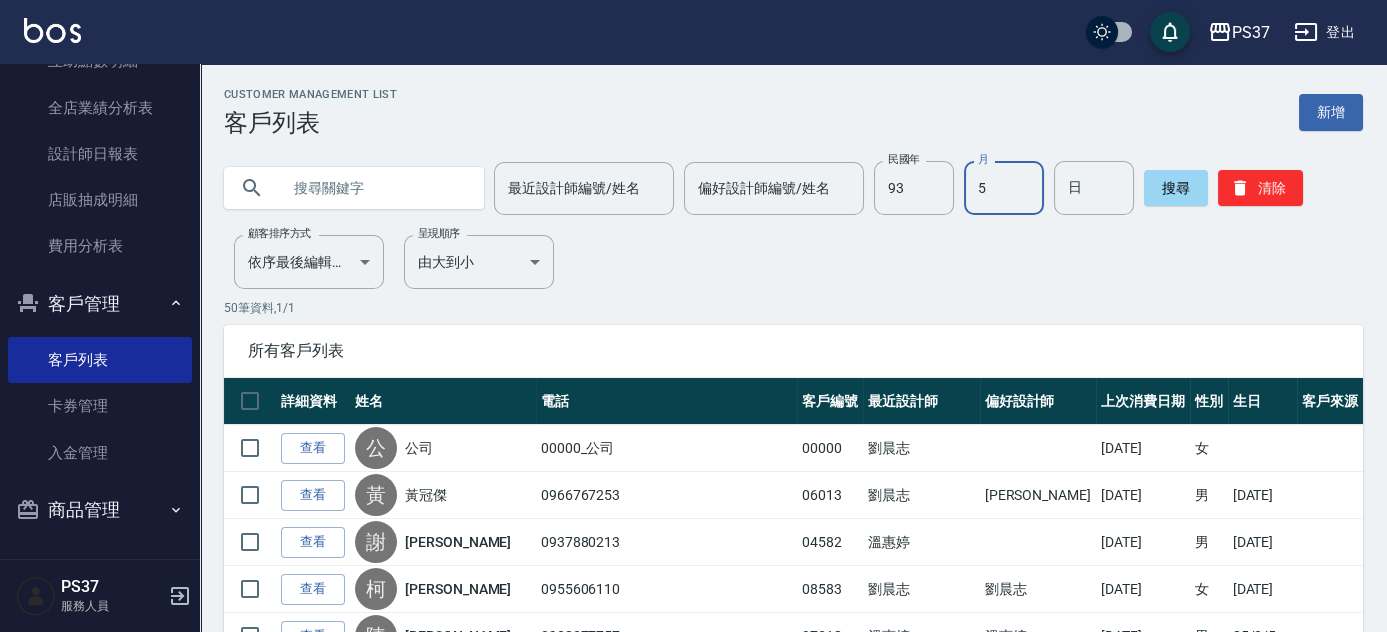 type on "5" 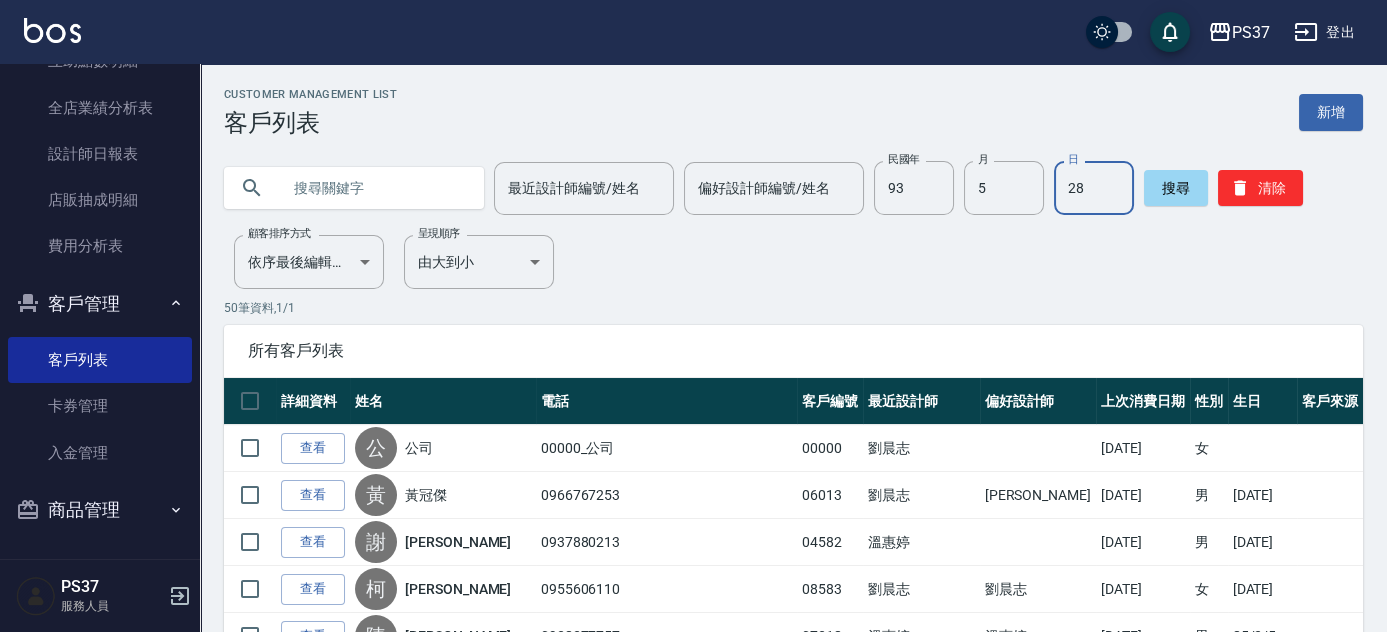 type on "28" 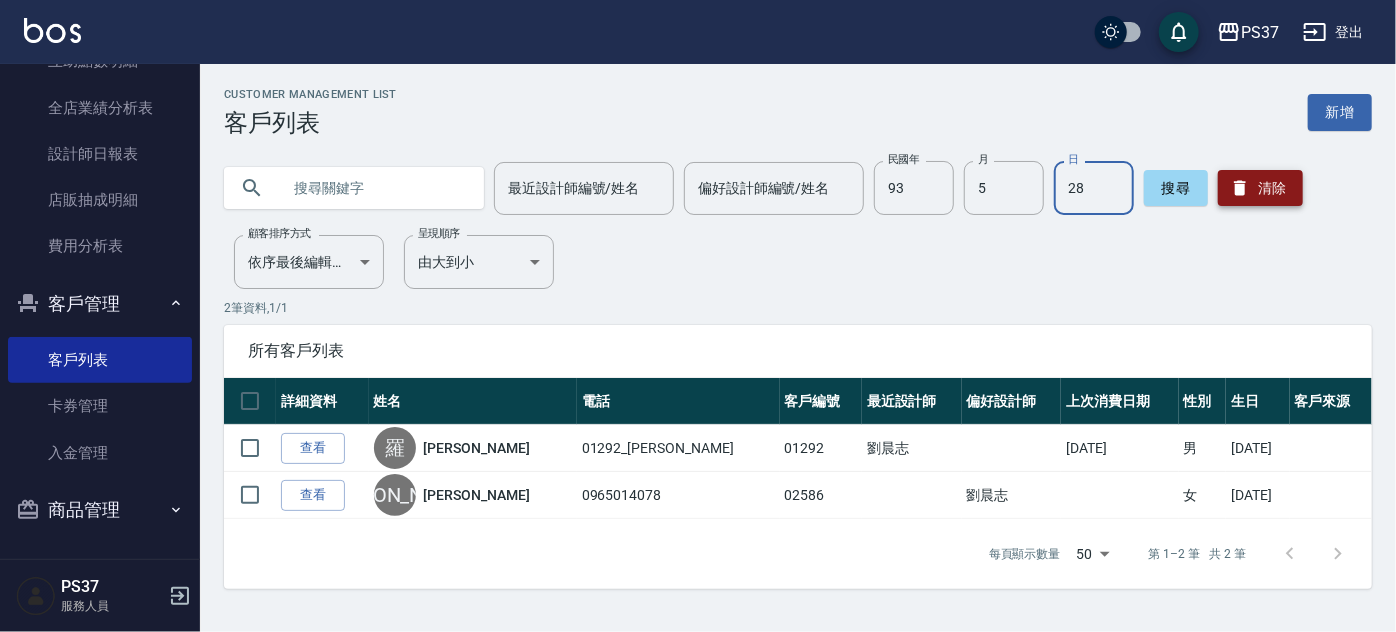 click on "清除" at bounding box center [1260, 188] 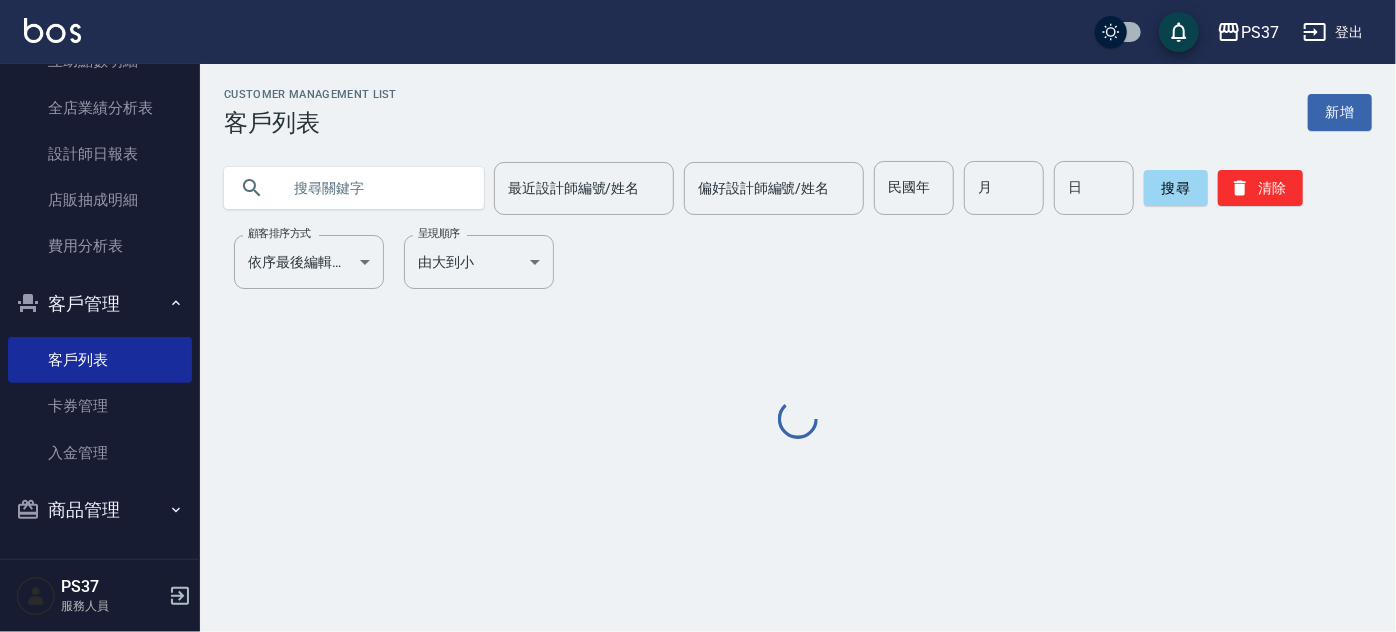 click at bounding box center [374, 188] 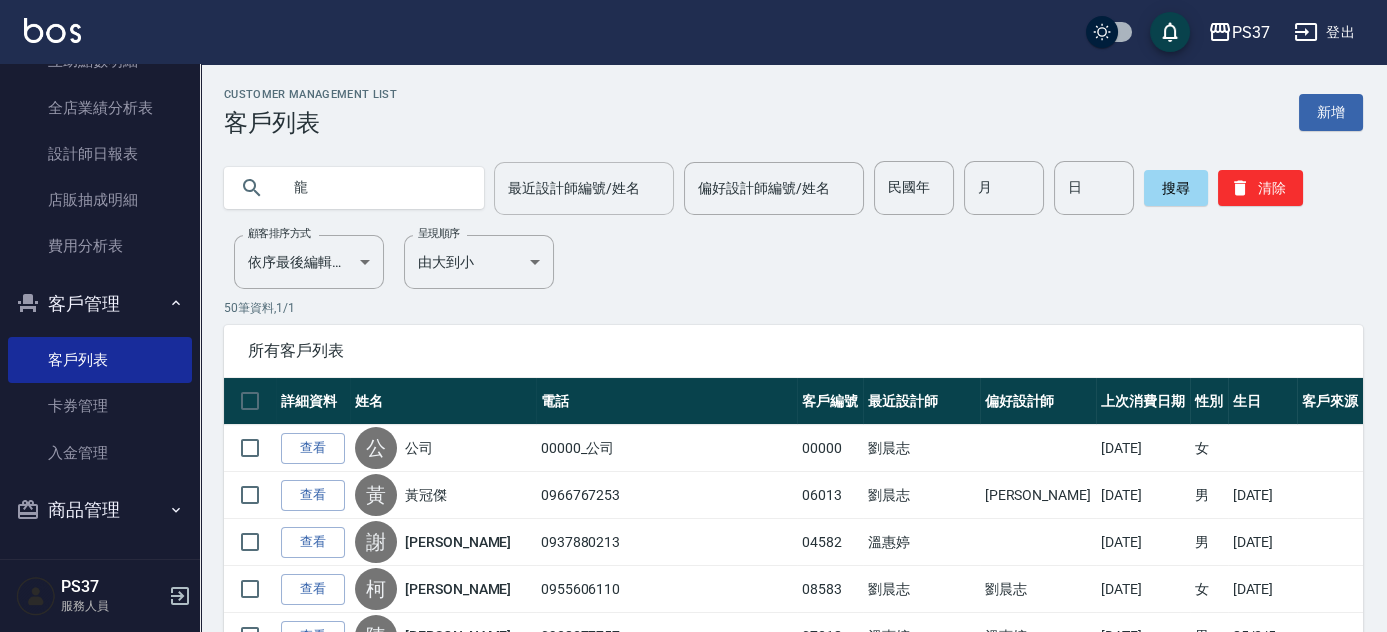 type on "龍" 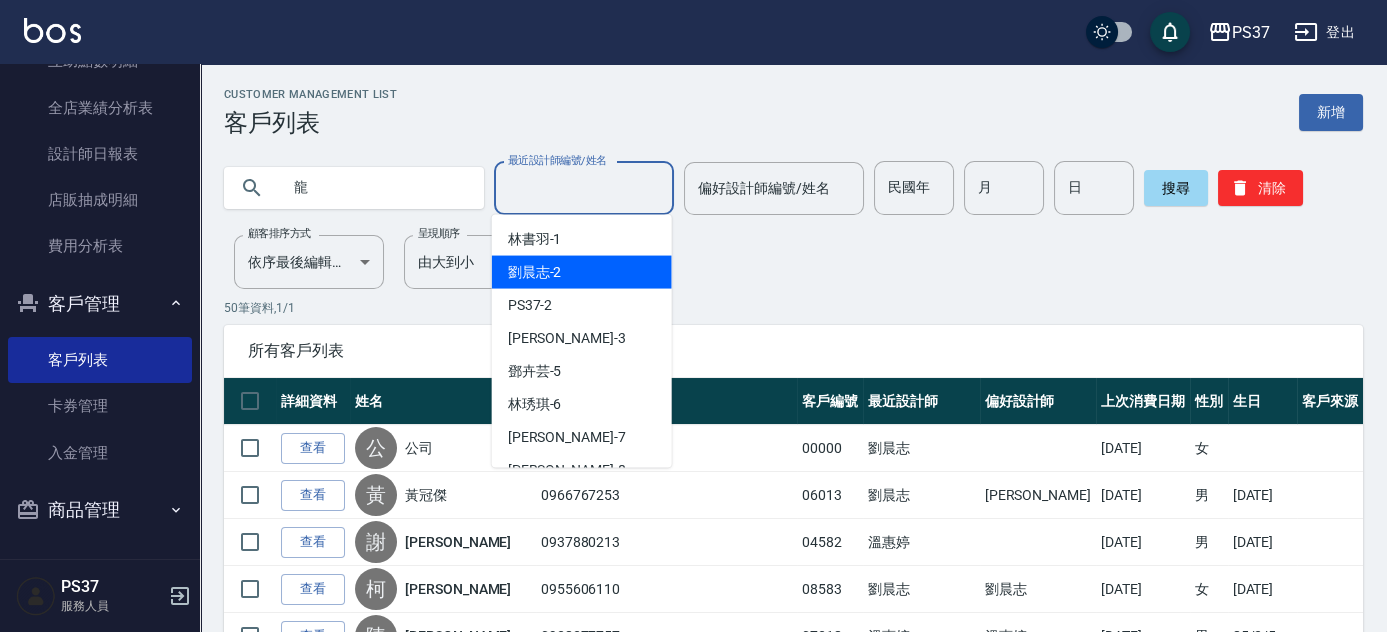 click on "劉晨志 -2" at bounding box center [582, 272] 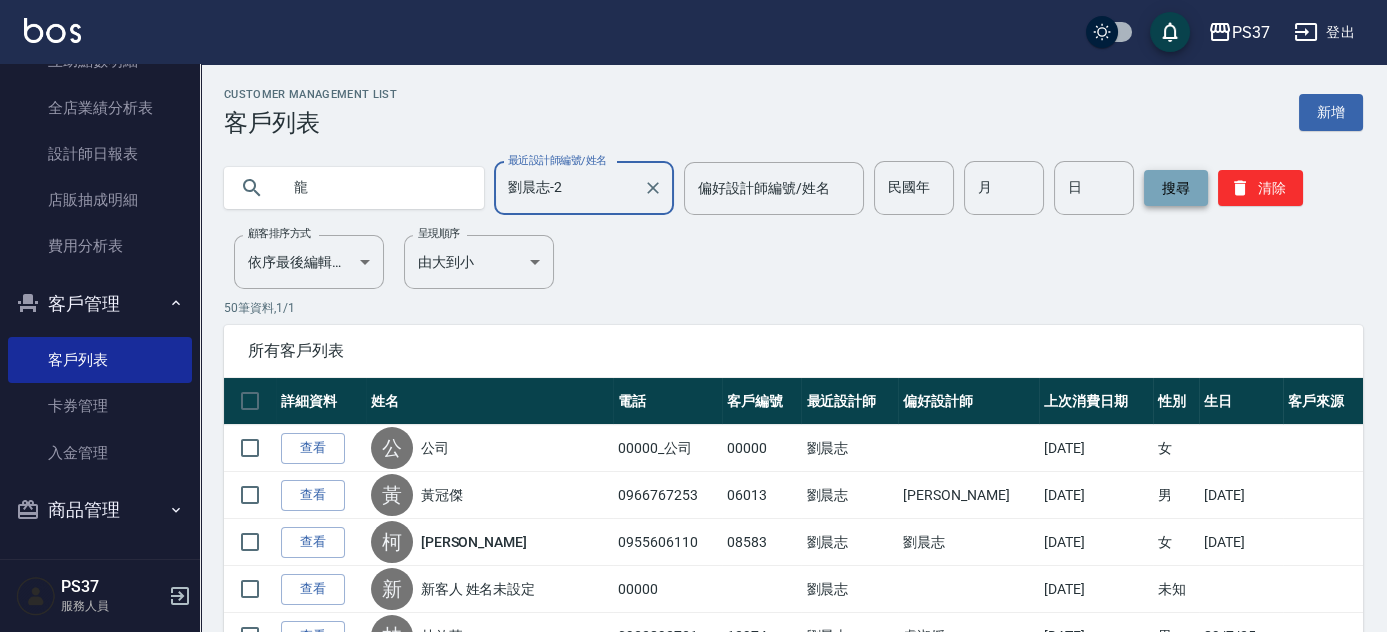 click on "搜尋" at bounding box center (1176, 188) 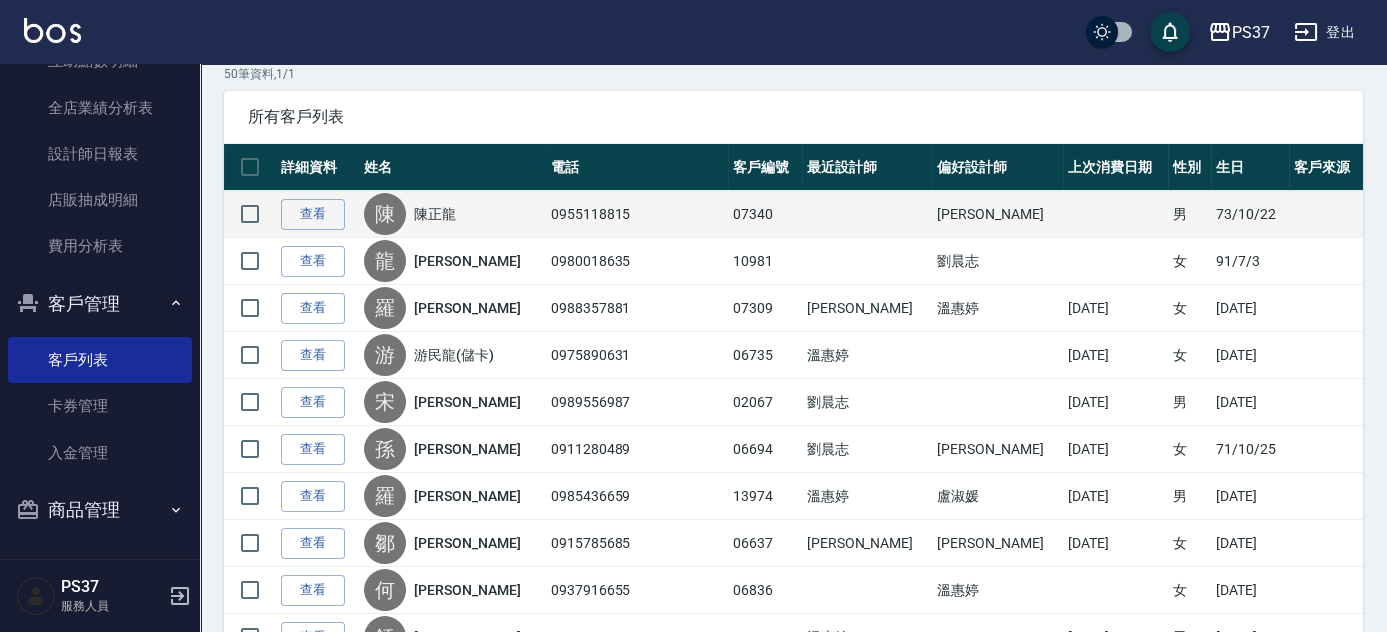 scroll, scrollTop: 0, scrollLeft: 0, axis: both 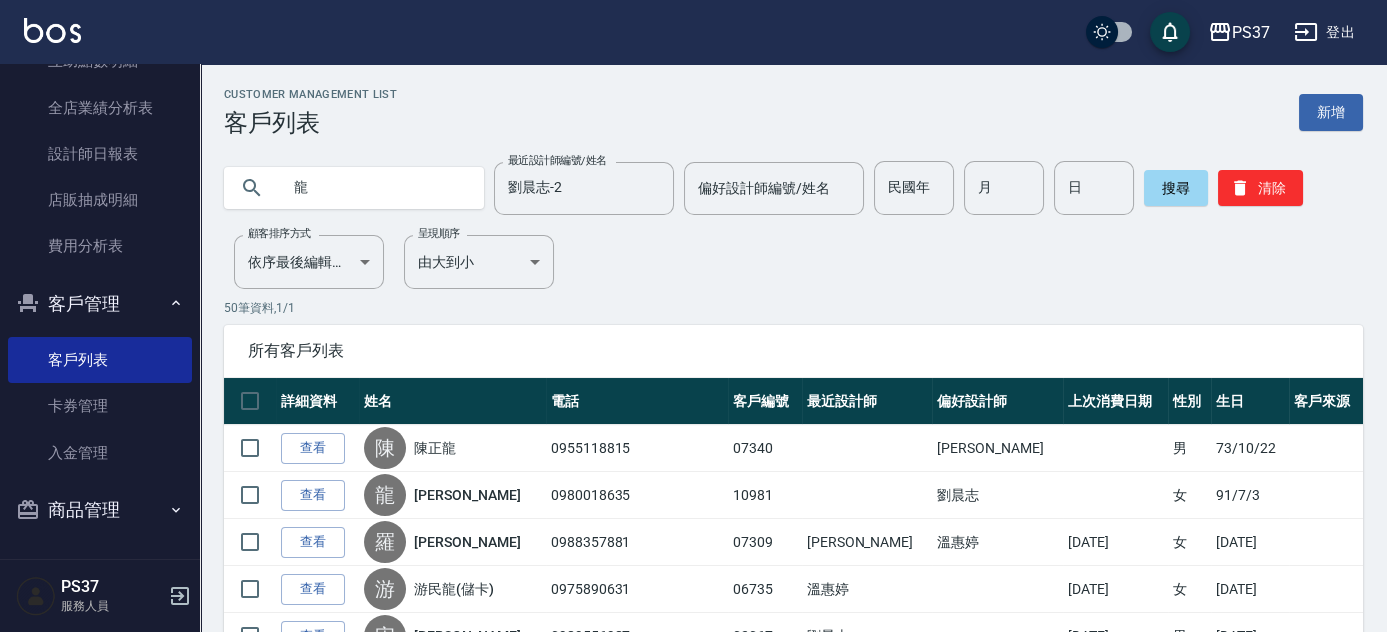 click on "龍" at bounding box center [374, 188] 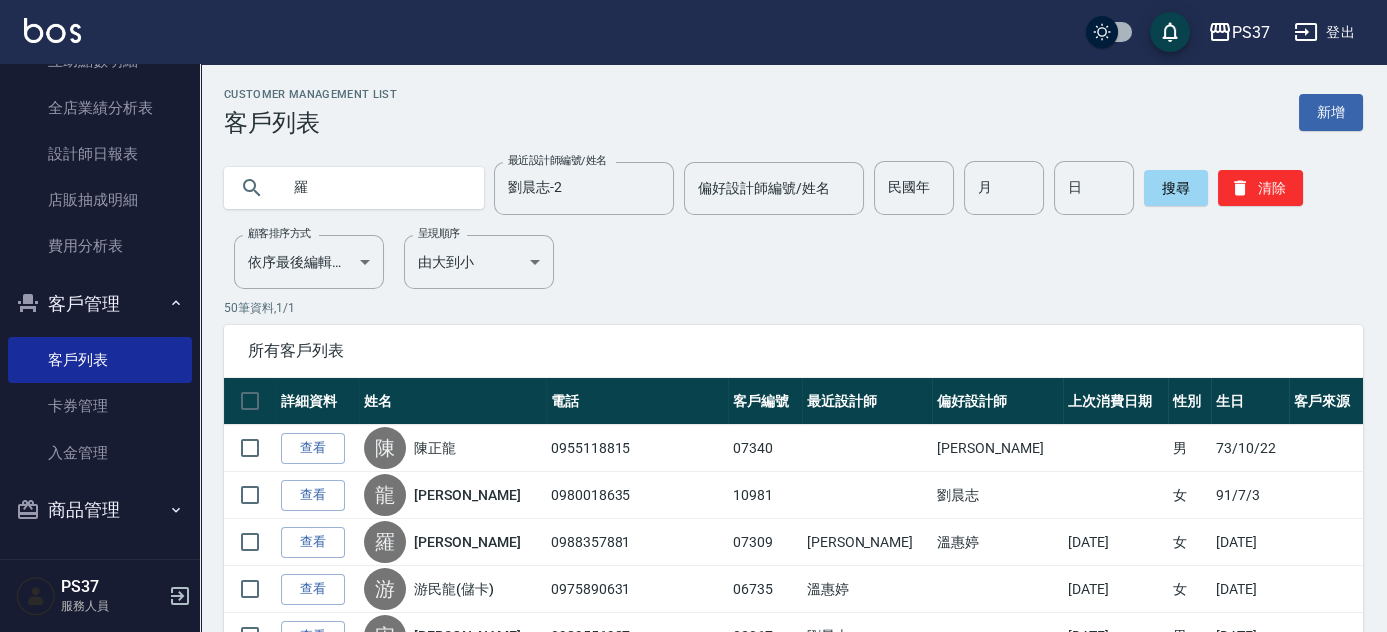 type on "羅" 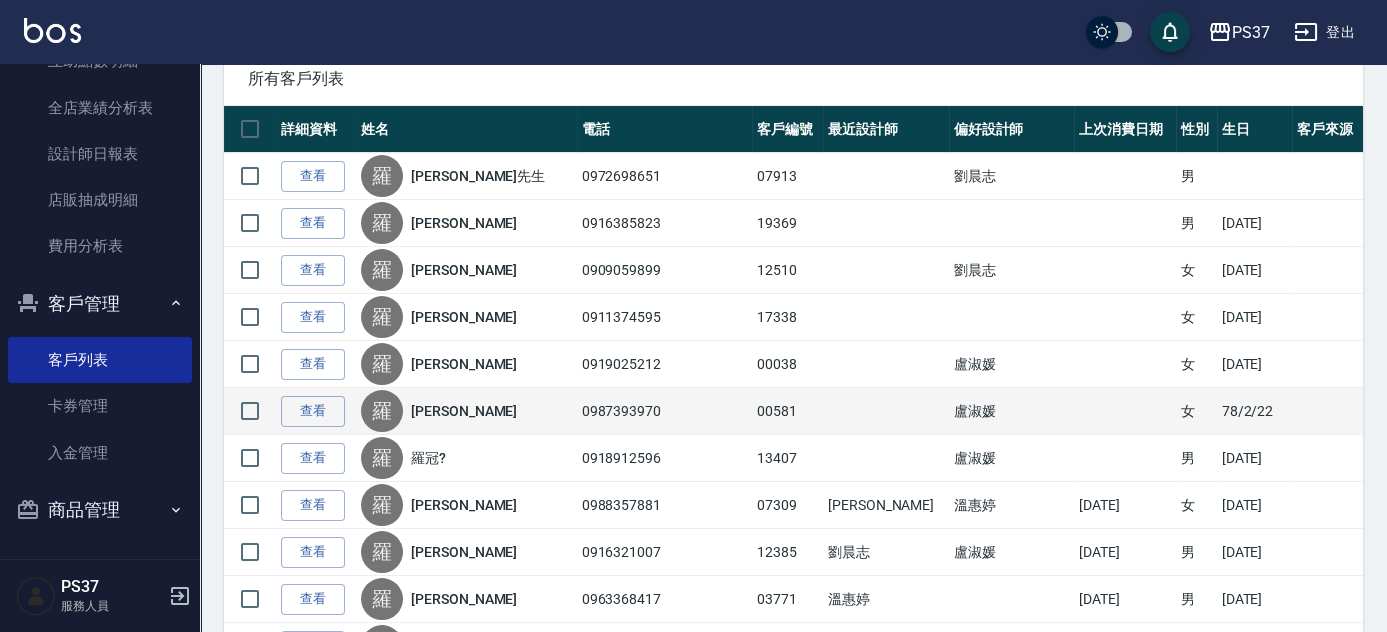 scroll, scrollTop: 363, scrollLeft: 0, axis: vertical 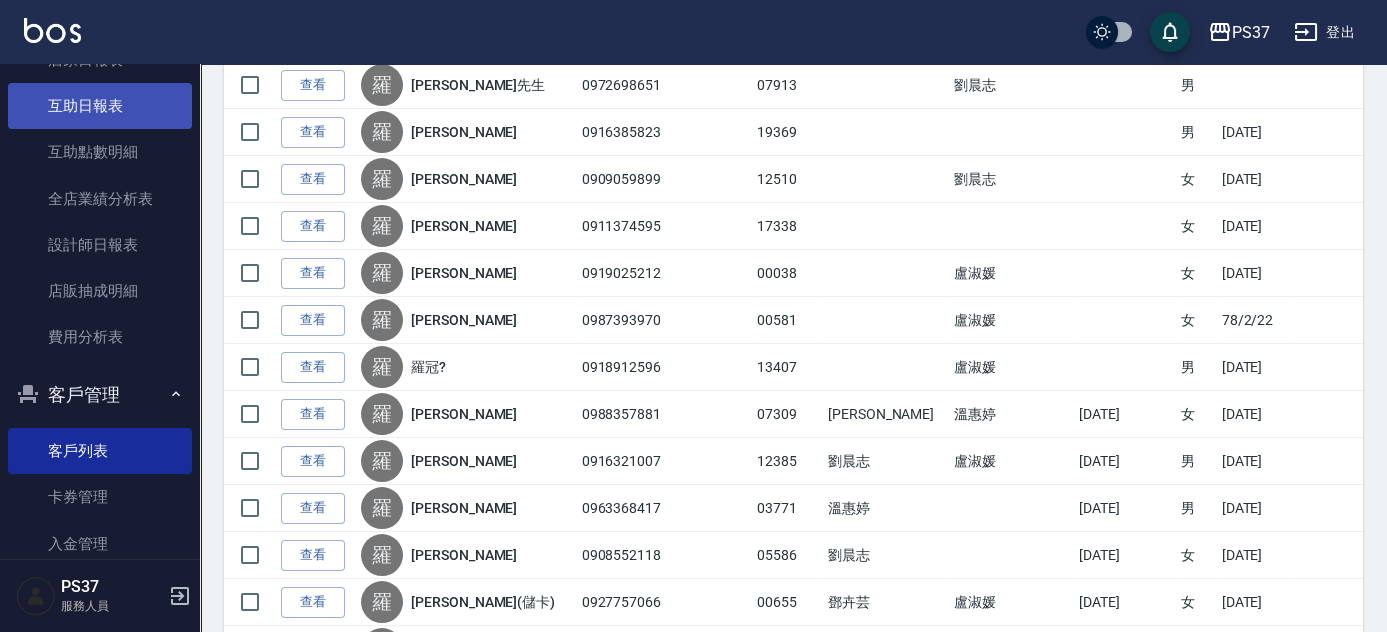 click on "互助日報表" at bounding box center (100, 106) 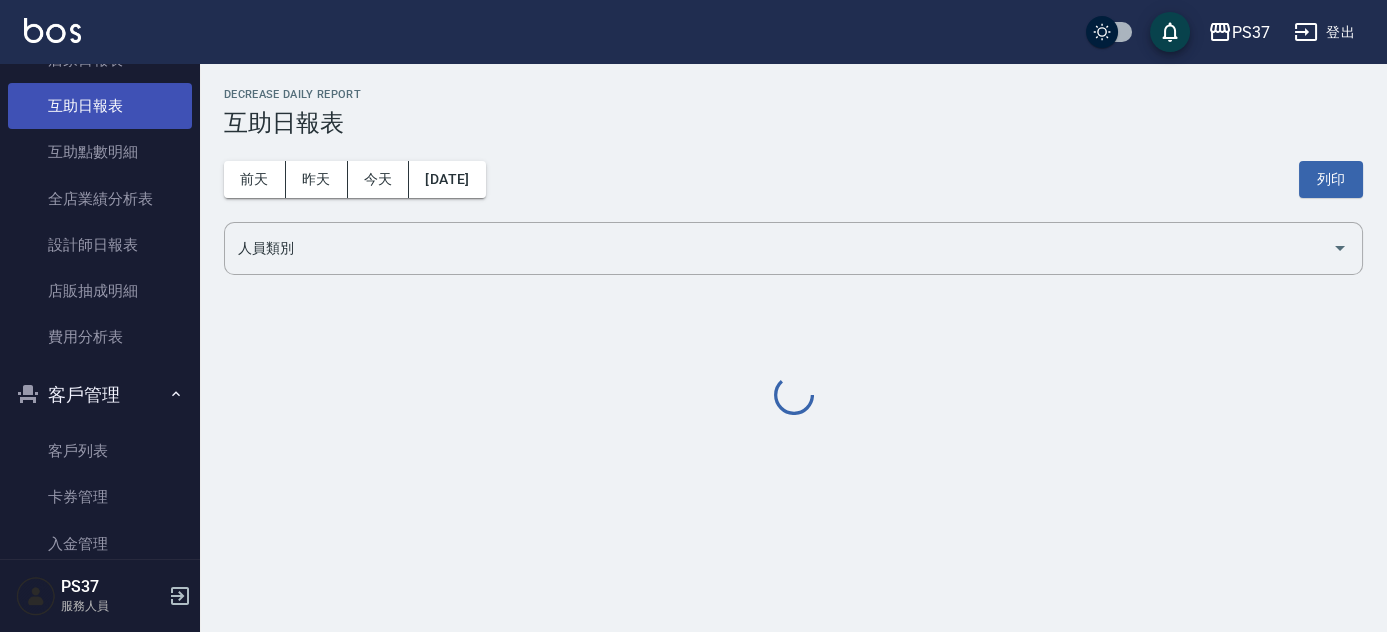 scroll, scrollTop: 0, scrollLeft: 0, axis: both 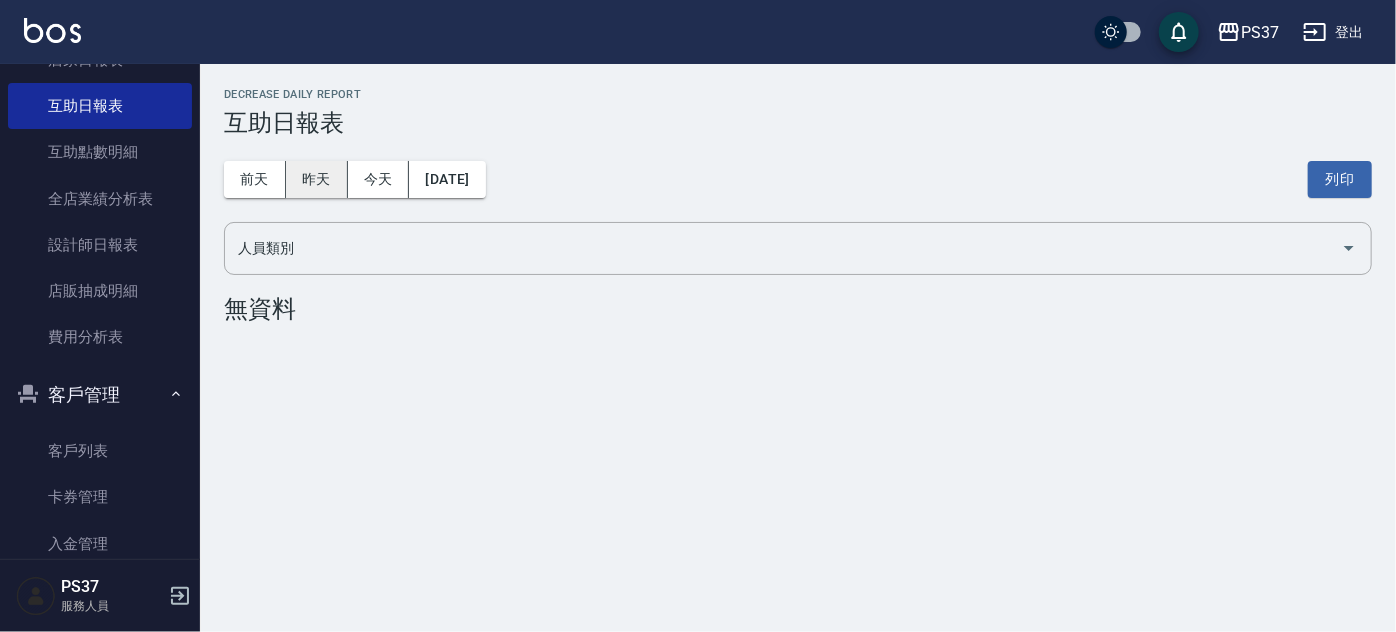 click on "昨天" at bounding box center [317, 179] 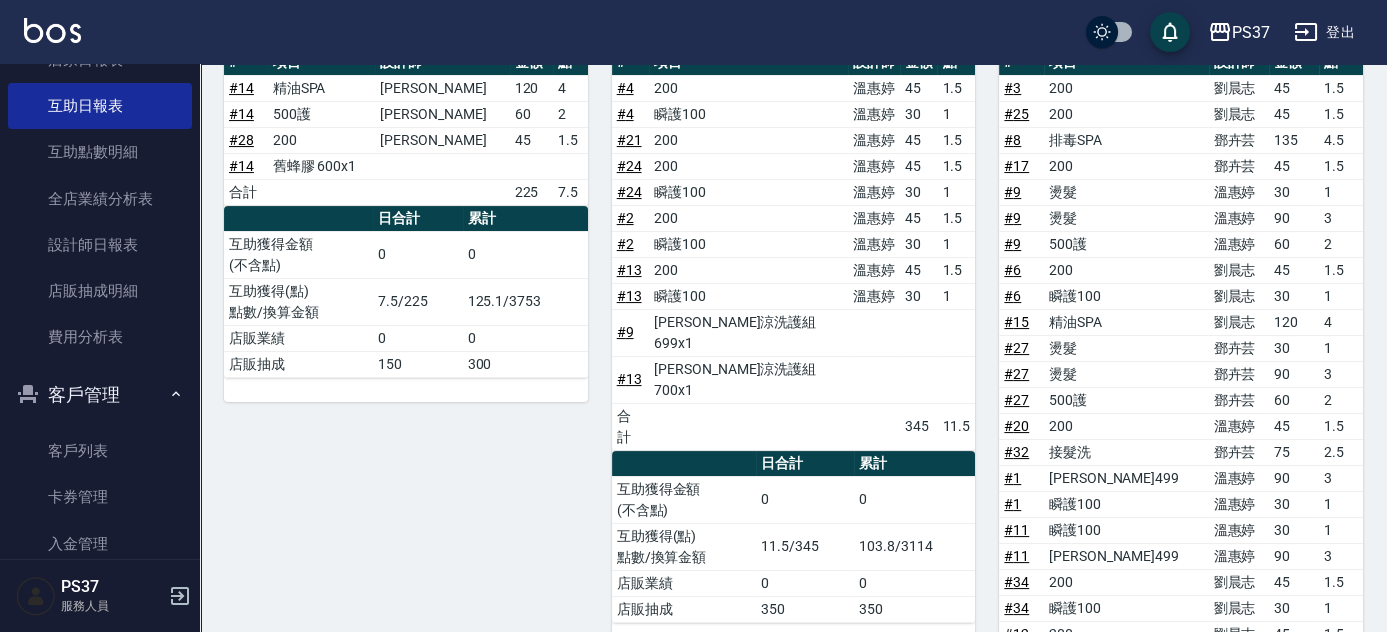 scroll, scrollTop: 1183, scrollLeft: 0, axis: vertical 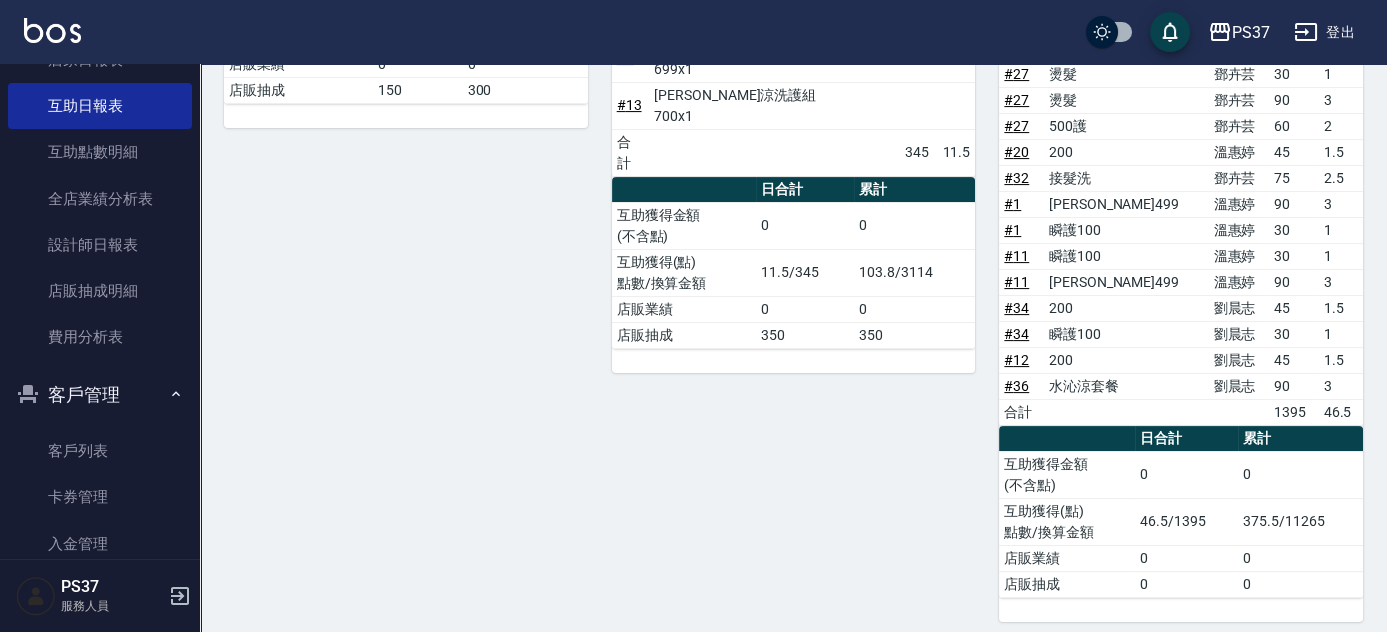 click on "9  溫惠婷 07/15/2025 互助報表 # 項目 設計師 金額 點 # 4 200 溫惠婷 45 1.5 # 4 瞬護100 溫惠婷 30 1 # 21 200 溫惠婷 45 1.5 # 24 200 溫惠婷 45 1.5 # 24 瞬護100 溫惠婷 30 1 # 2 200 溫惠婷 45 1.5 # 2 瞬護100 溫惠婷 30 1 # 13 200 溫惠婷 45 1.5 # 13 瞬護100 溫惠婷 30 1 # 9 水水沁涼洗護組 699x1 # 13 水水沁涼洗護組 700x1 合計 345 11.5 日合計 累計 互助獲得金額 (不含點) 0 0 互助獲得(點) 點數/換算金額 11.5/345 103.8/3114 店販業績 0 0 店販抽成 350 350" at bounding box center (782, 160) 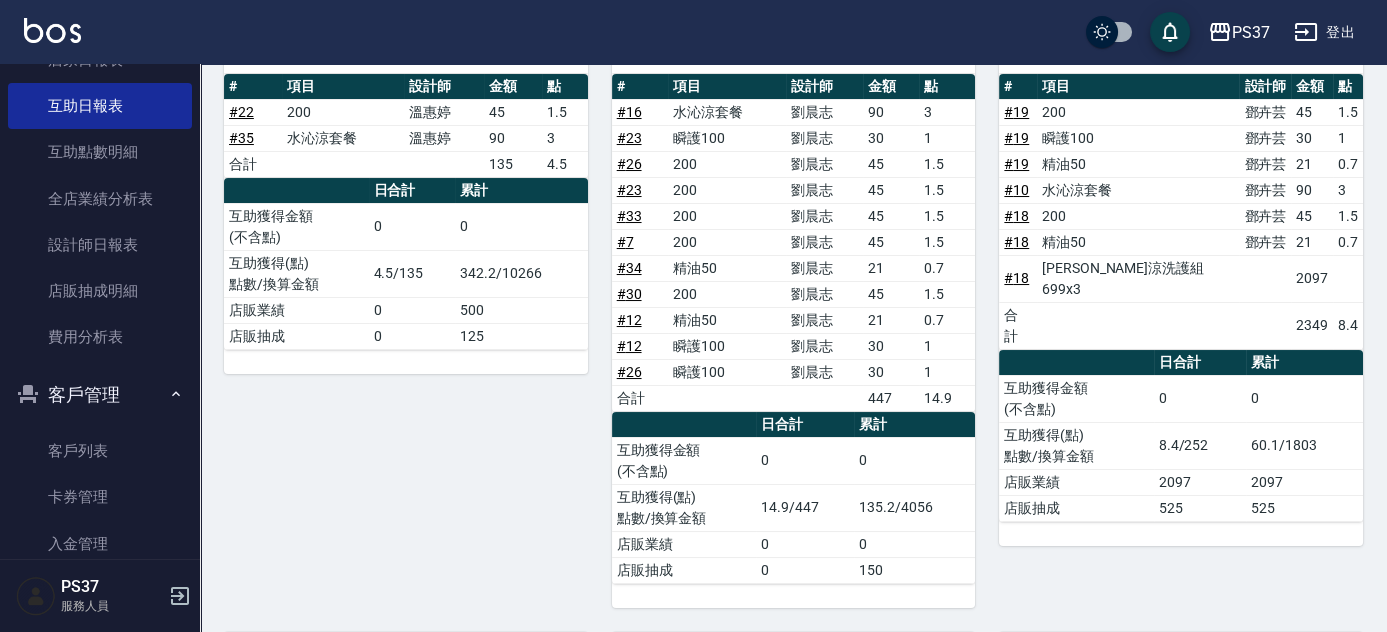 scroll, scrollTop: 1, scrollLeft: 0, axis: vertical 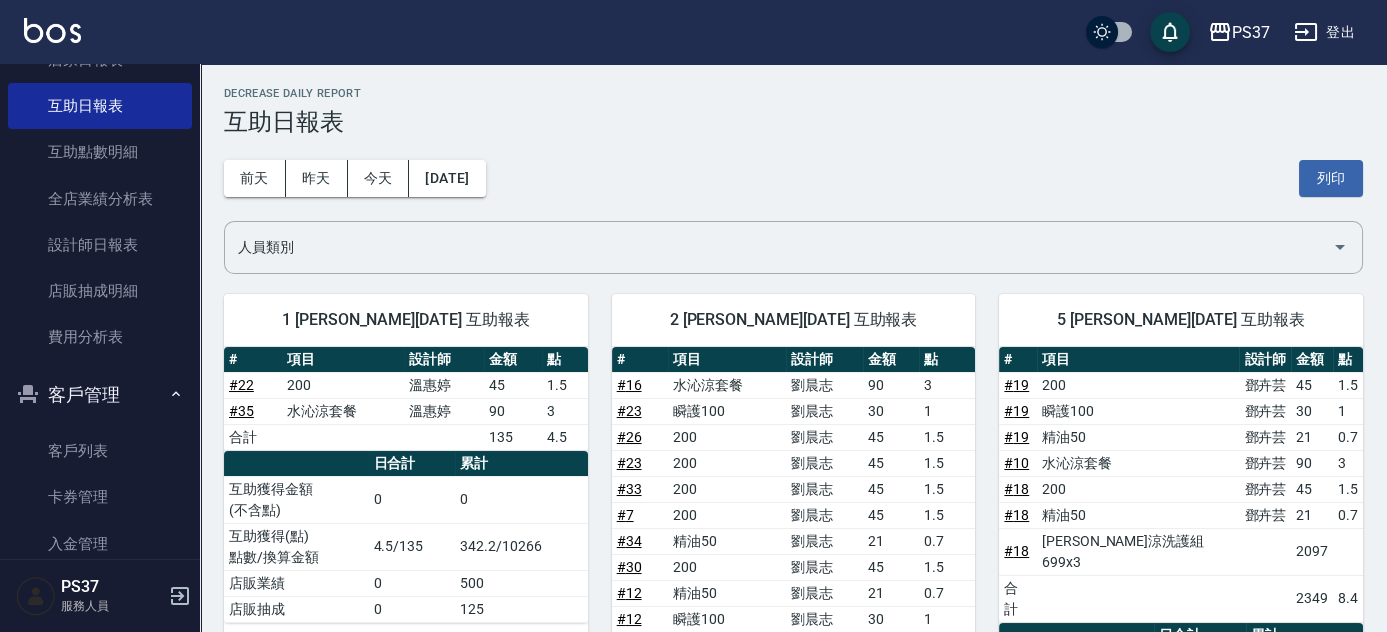 click on "前天 昨天 今天 2025/07/15 列印" at bounding box center (793, 178) 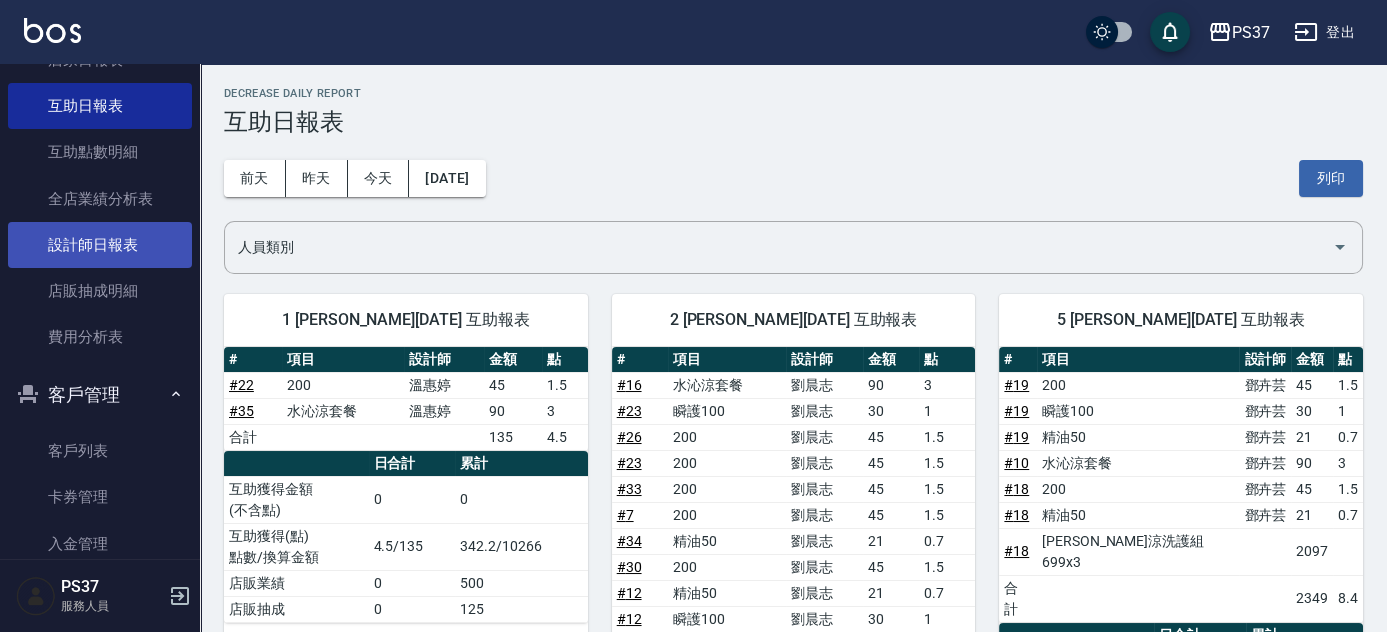 click on "設計師日報表" at bounding box center (100, 245) 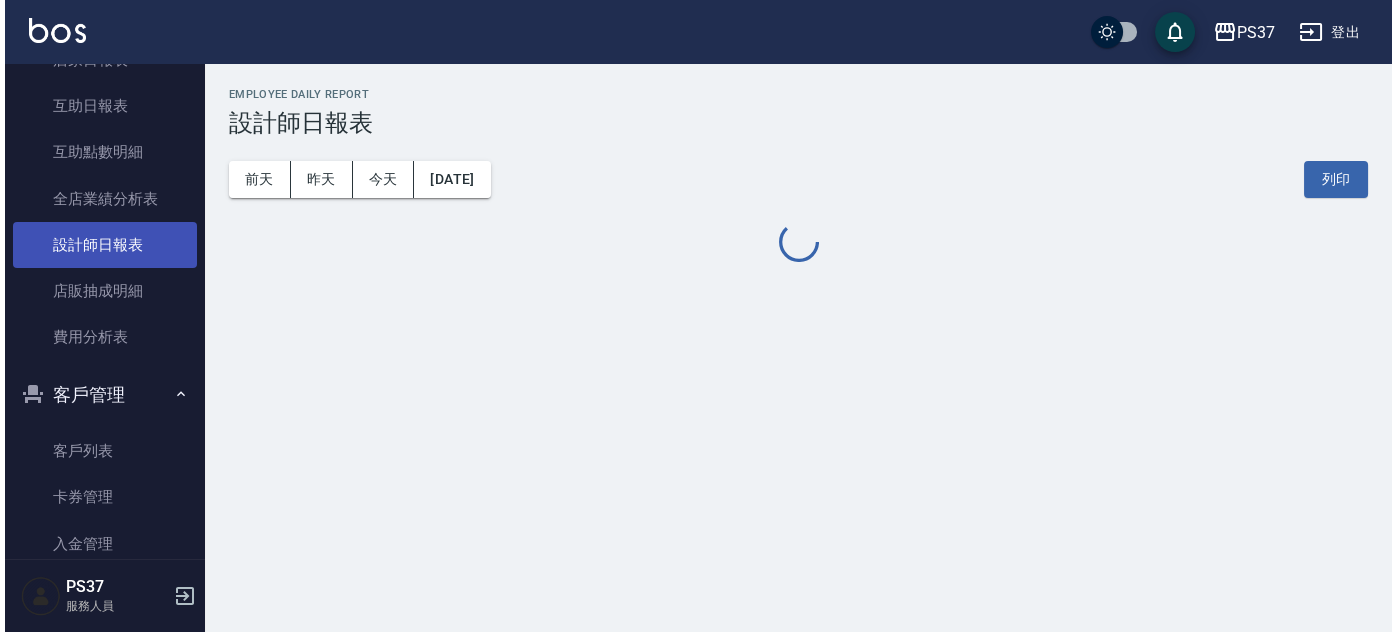 scroll, scrollTop: 0, scrollLeft: 0, axis: both 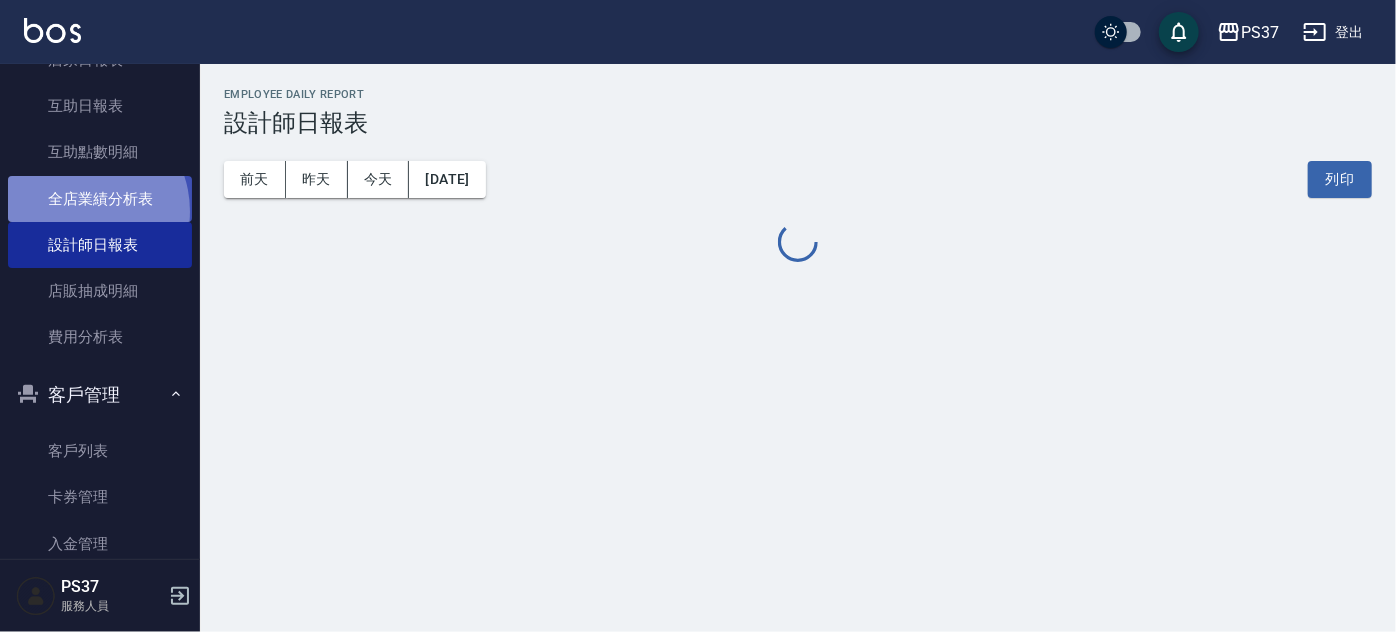 click on "全店業績分析表" at bounding box center [100, 199] 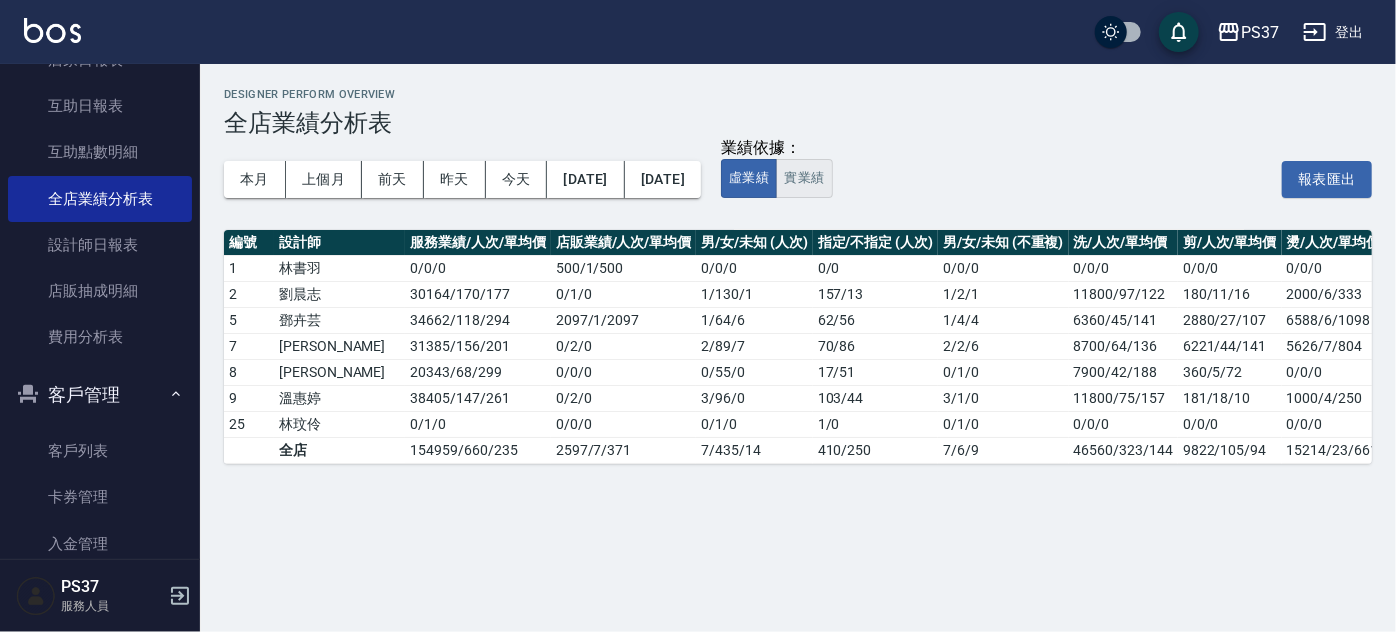 click on "實業績" at bounding box center (804, 178) 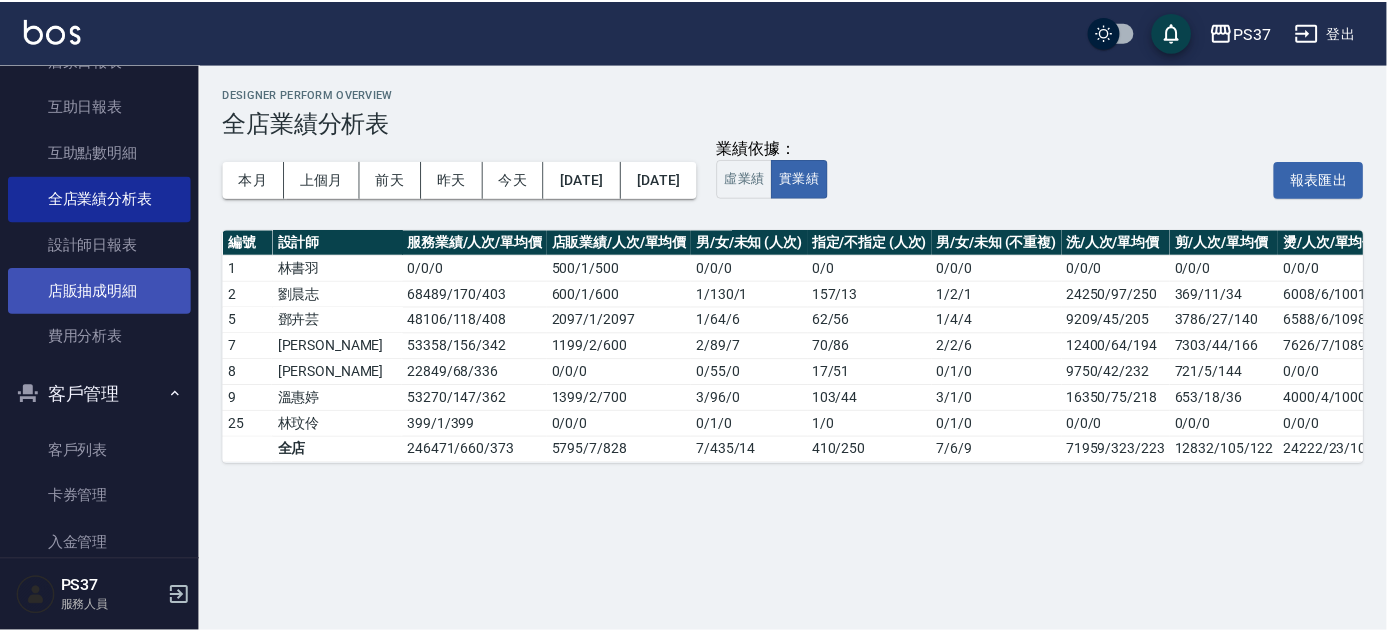 scroll, scrollTop: 0, scrollLeft: 0, axis: both 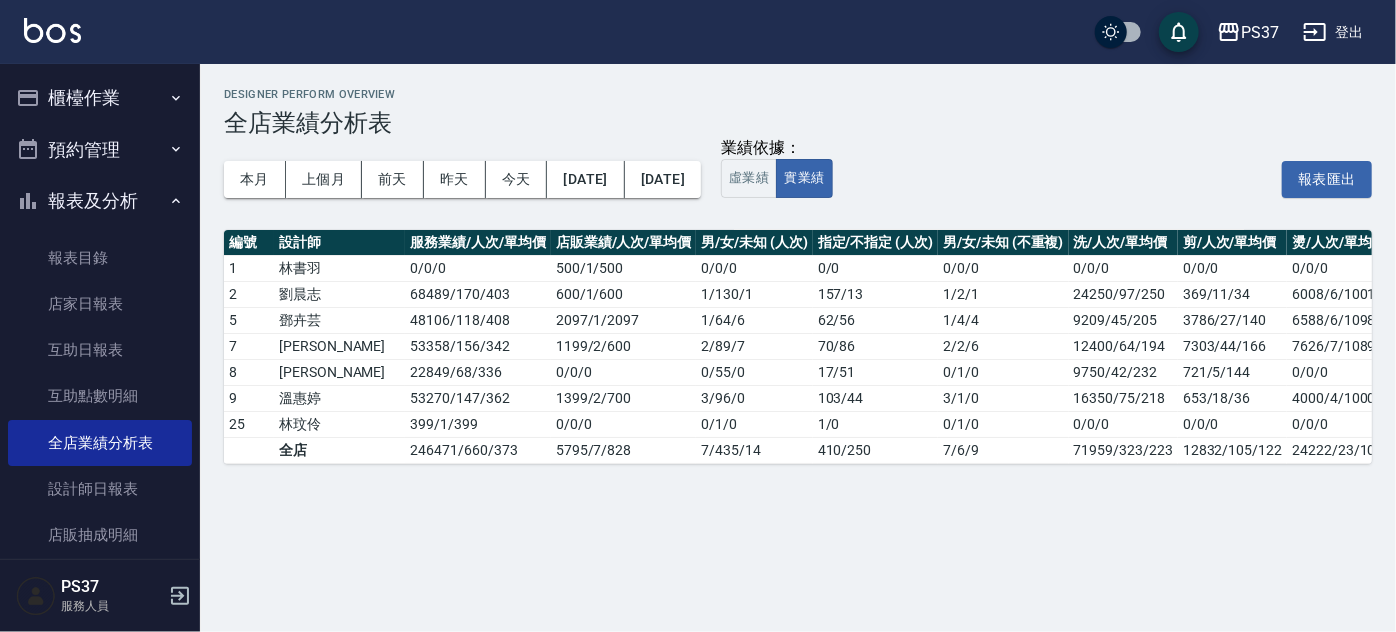 click on "報表及分析" at bounding box center (100, 201) 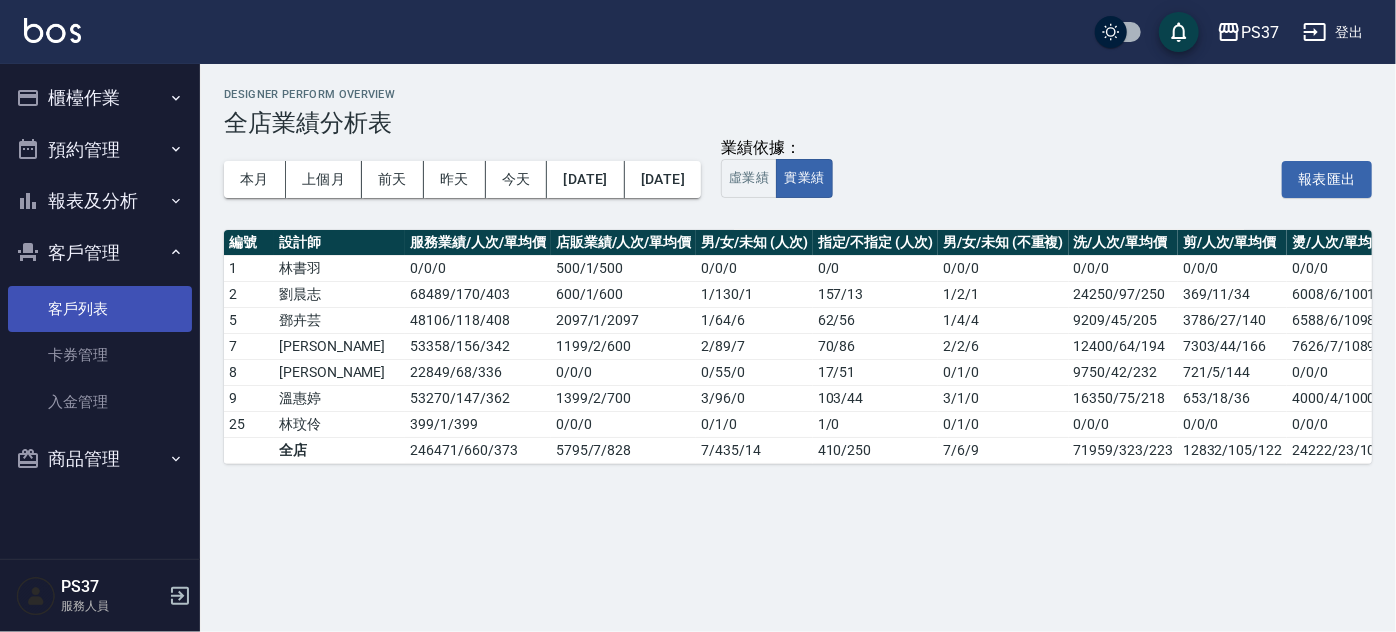 click on "客戶列表" at bounding box center [100, 309] 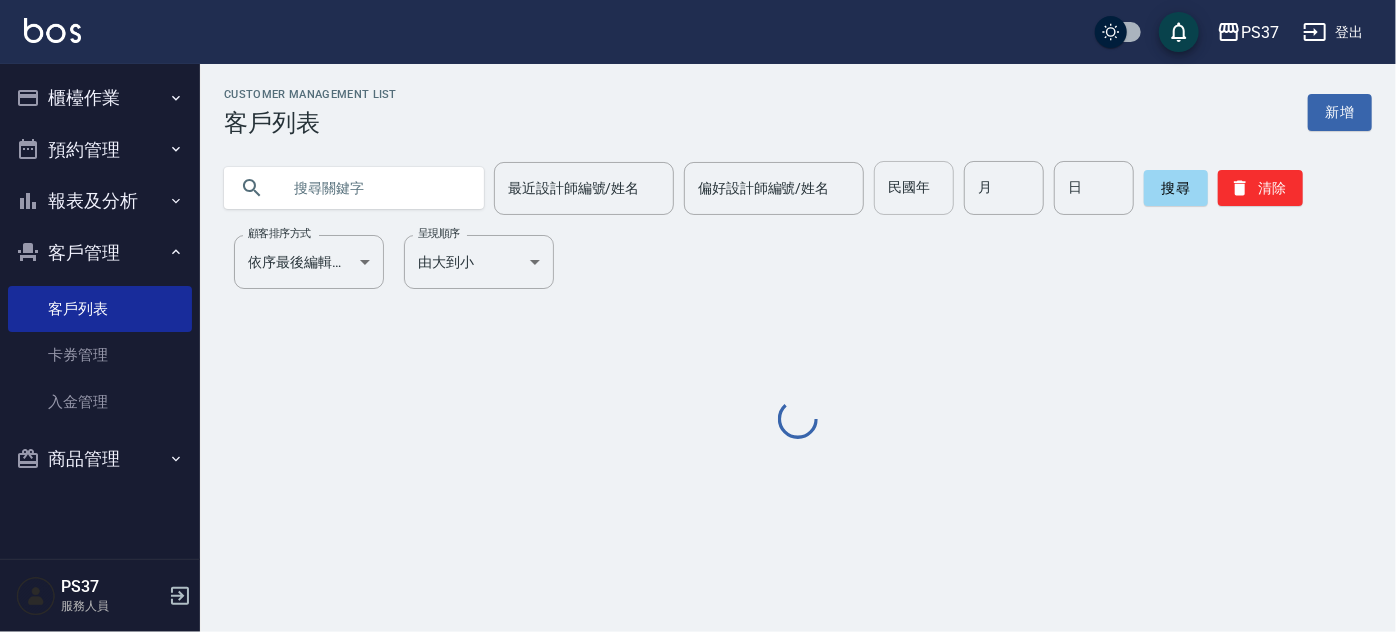 click on "民國年" at bounding box center (914, 188) 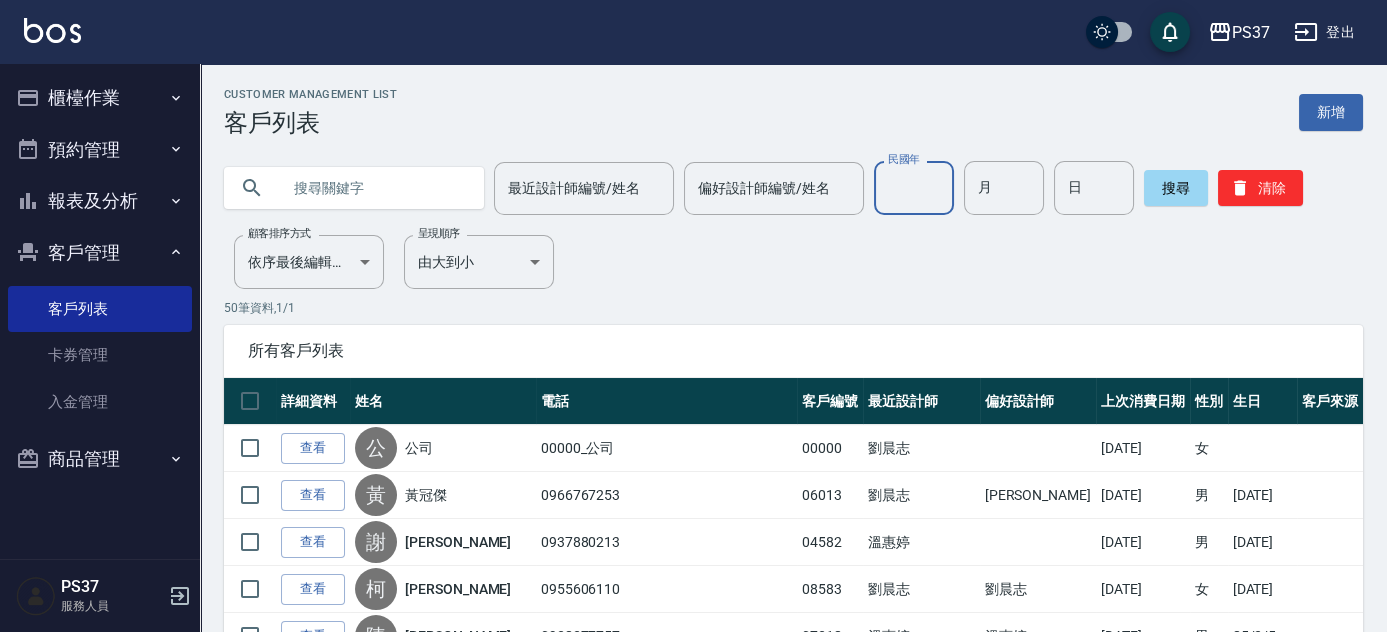 click on "Customer Management List 客戶列表 新增 最近設計師編號/姓名 最近設計師編號/姓名 偏好設計師編號/姓名 偏好設計師編號/姓名 民國年 民國年 月 月 日 日 搜尋 清除 顧客排序方式 依序最後編輯時間 UPDATEDAT 顧客排序方式 呈現順序 由大到小 DESC 呈現順序 50  筆資料,  1 / 1 所有客戶列表 詳細資料 姓名 電話 客戶編號 最近設計師 偏好設計師 上次消費日期 性別 生日 客戶來源 查看 公 公司 00000_公司 00000 劉晨志 2025/07/15 女 查看 黃 黃冠傑 0966767253 06013 劉晨志 黎氏萍 2025/07/15 男 90/4/30 查看 謝 謝孟畇 0937880213 04582 溫惠婷 2025/07/15 男 88/2/13 查看 柯 柯欣秀 0955606110 08583 劉晨志 劉晨志 2025/07/15 女 68/3/16 查看 陳 陳忠仁 0938377757 07318 溫惠婷 溫惠婷 2025/07/15 男 85/2/5 查看 張 張家源 0905122430 01746 溫惠婷 2025/07/15 男 81/12/25 查看 陳 陳正龍 0955118815 07340 徐雅娟 男 73/10/22 查看 新 00000 劉晨志 50" at bounding box center [793, 1466] 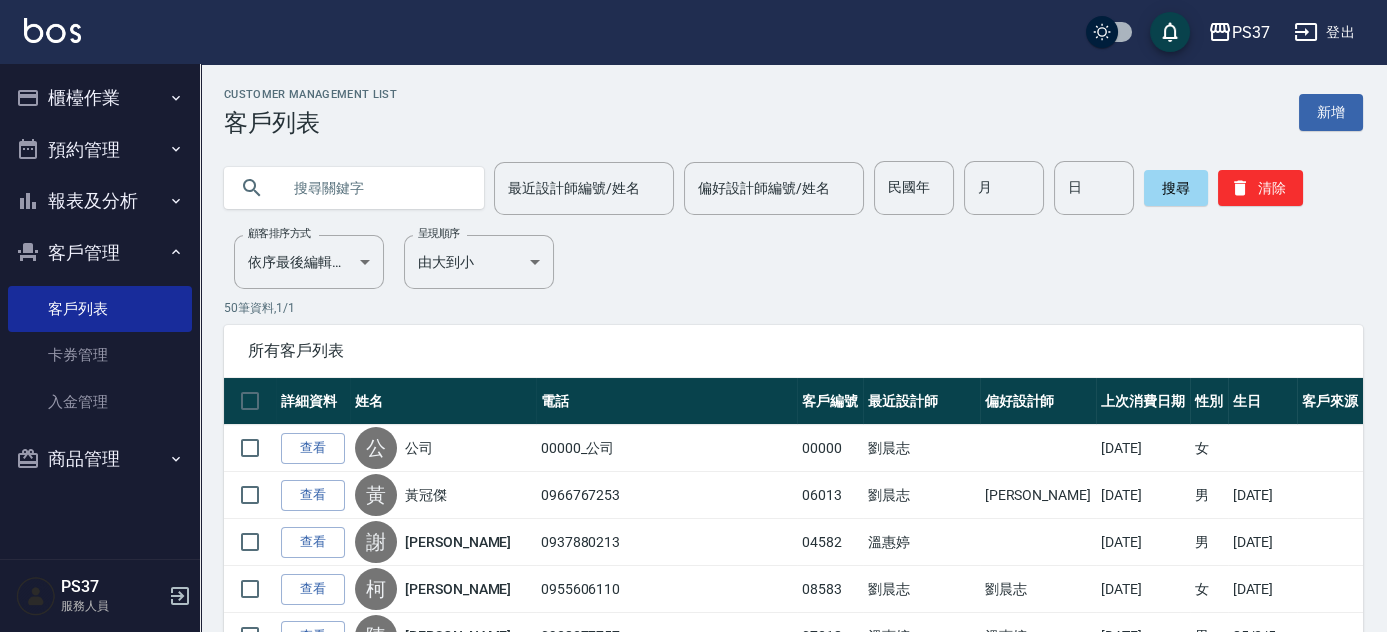 click on "Customer Management List 客戶列表 新增" at bounding box center (793, 112) 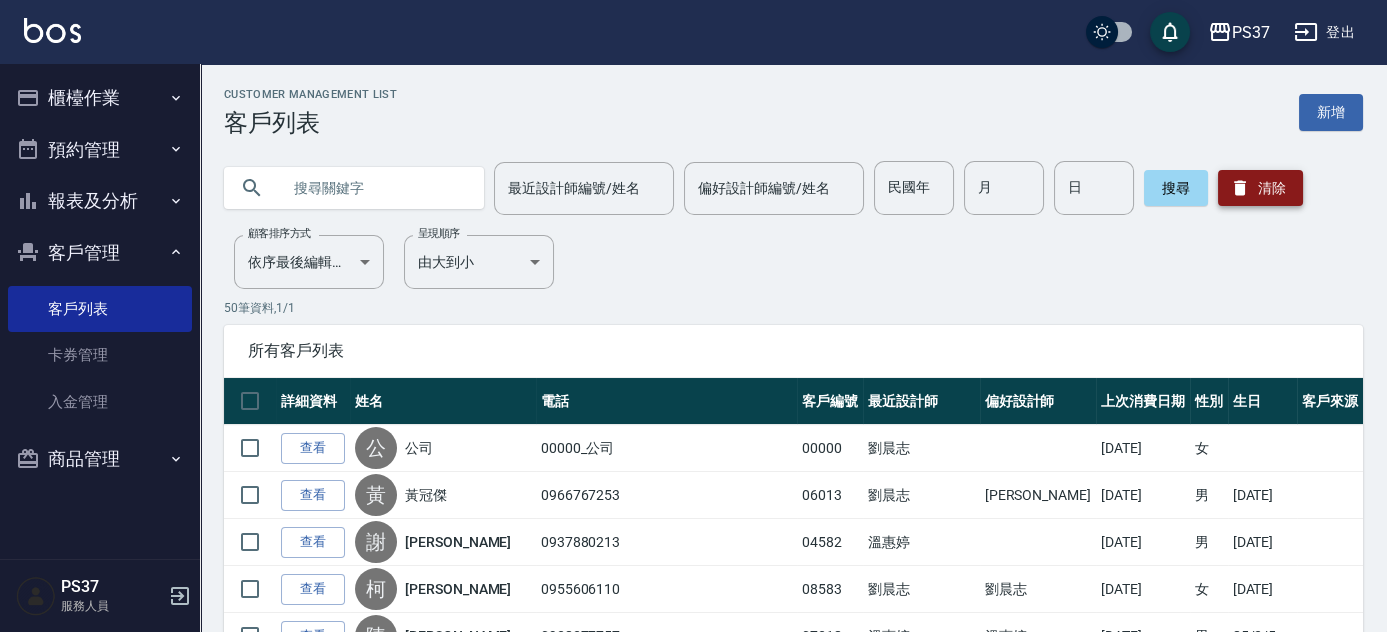 click on "清除" at bounding box center (1260, 188) 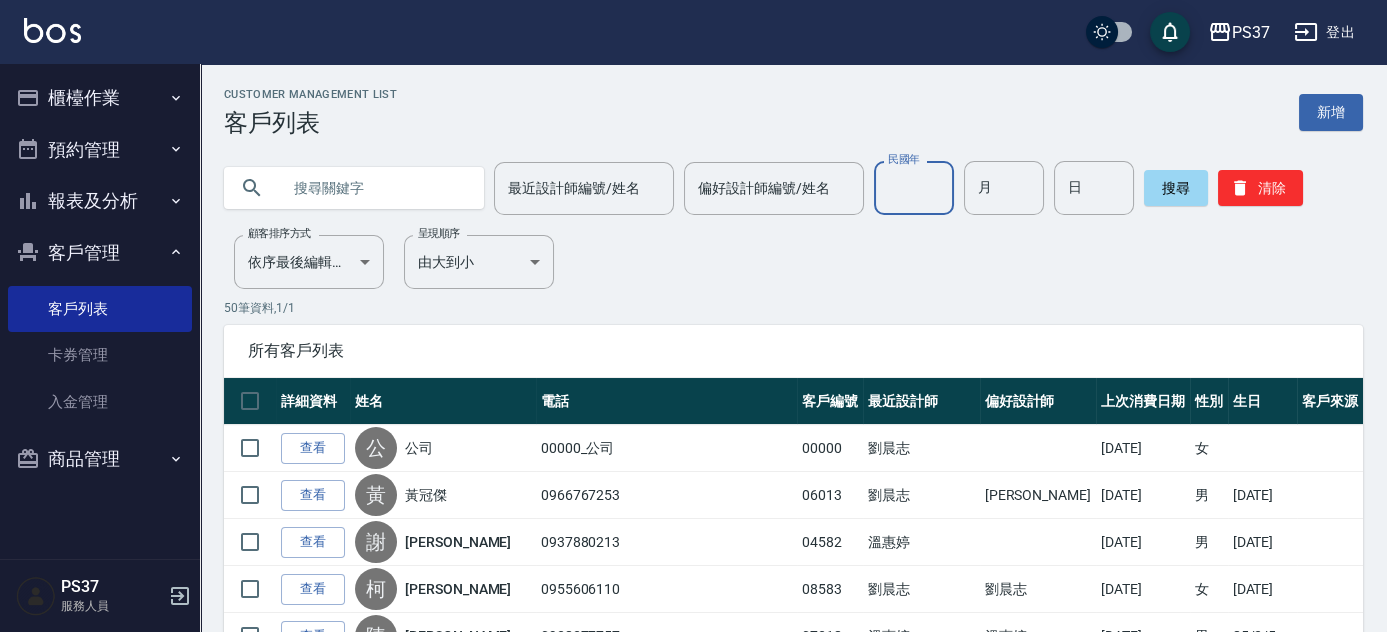 click on "民國年" at bounding box center [914, 188] 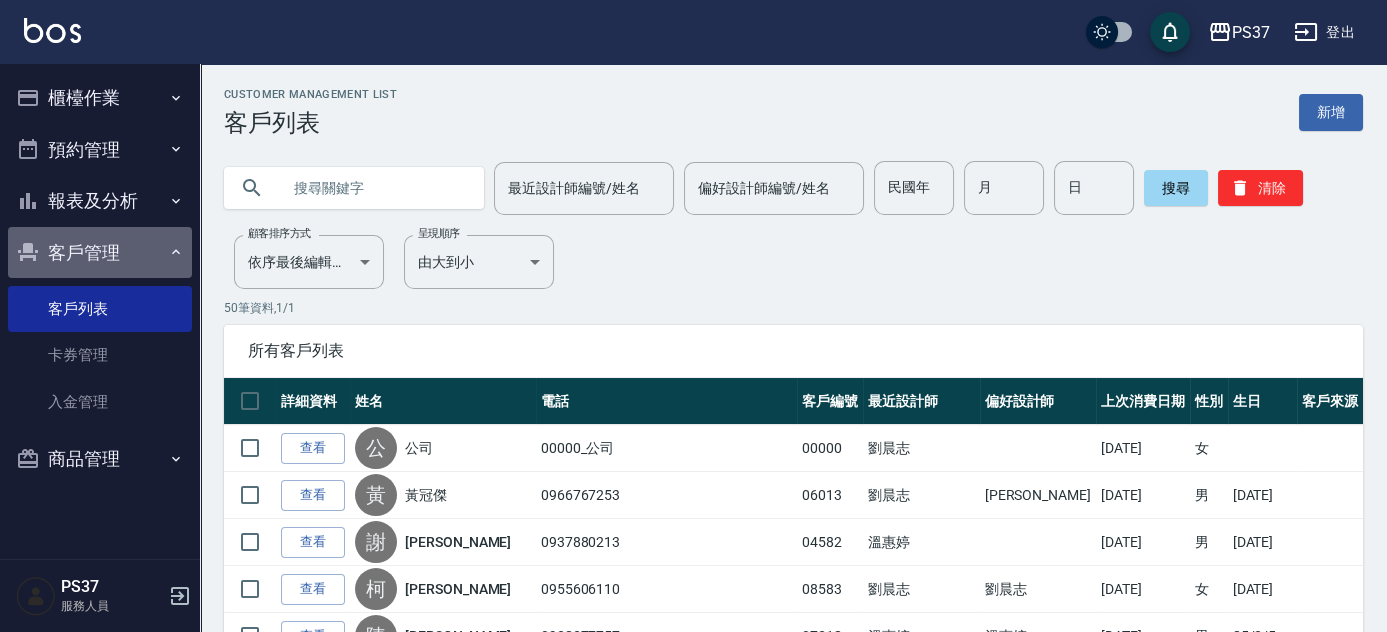click on "客戶管理" at bounding box center (100, 253) 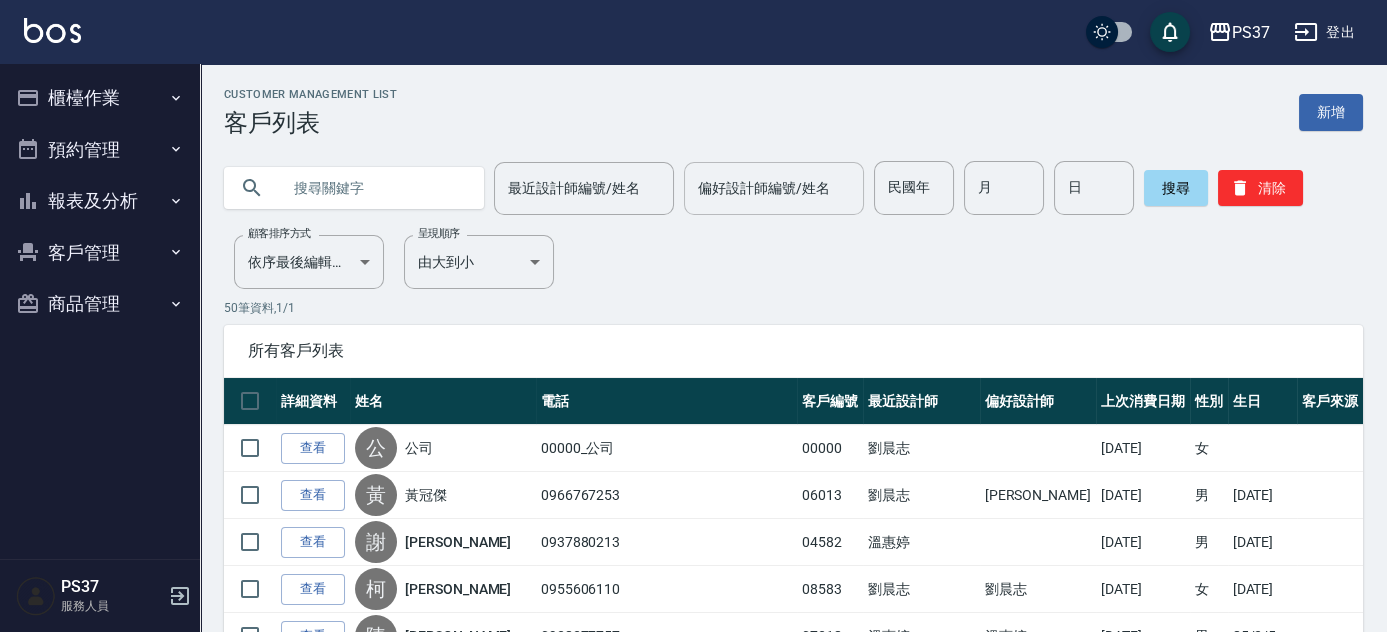 drag, startPoint x: 83, startPoint y: 314, endPoint x: 851, endPoint y: 198, distance: 776.711 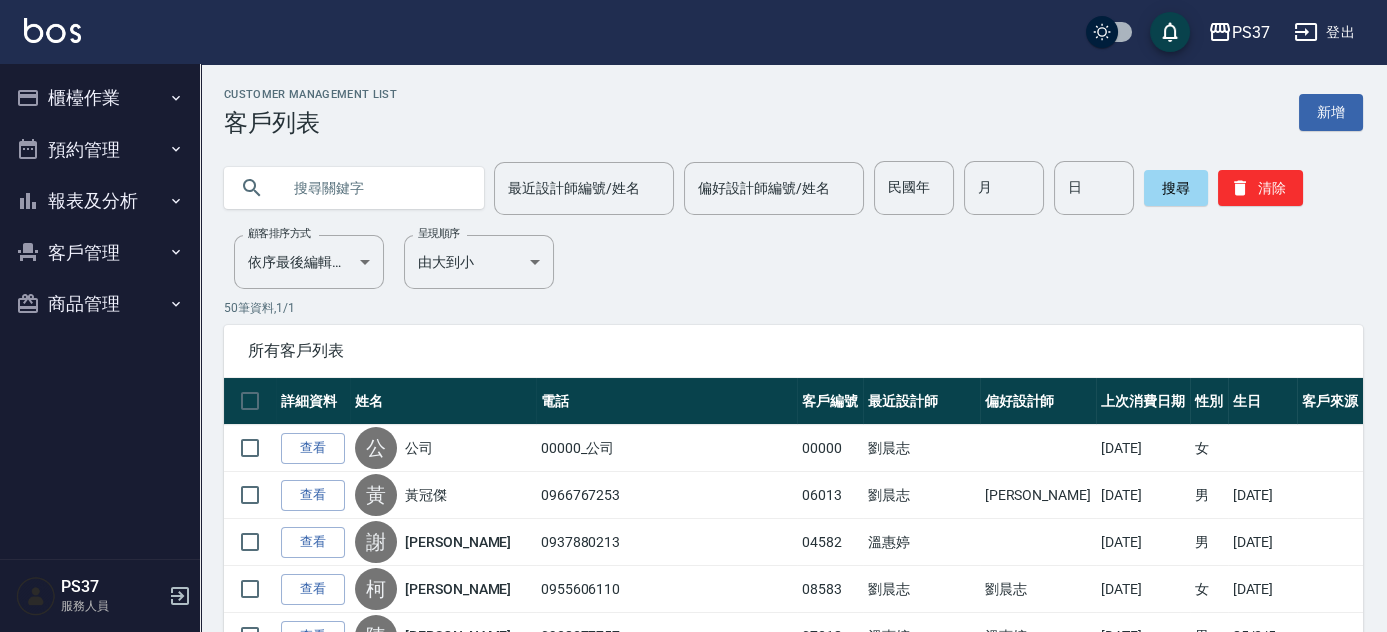 click on "客戶管理" at bounding box center (100, 253) 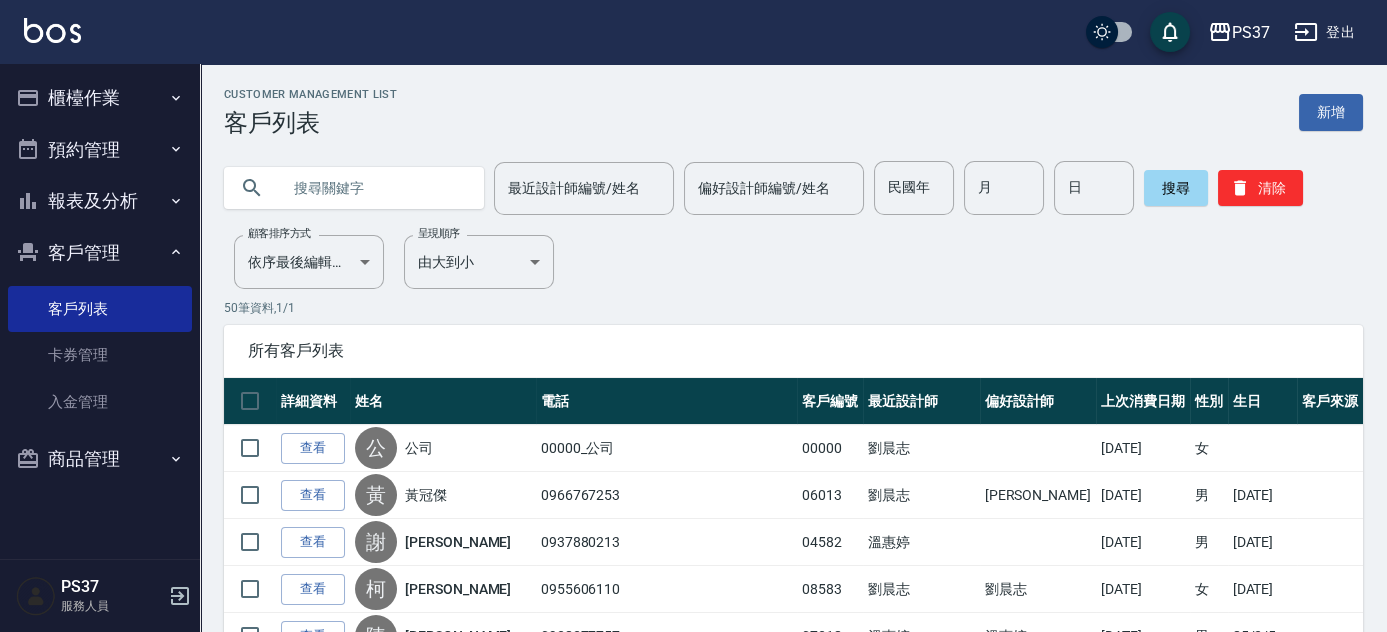 click on "最近設計師編號/姓名 最近設計師編號/姓名 偏好設計師編號/姓名 偏好設計師編號/姓名 民國年 民國年 月 月 日 日 搜尋 清除" 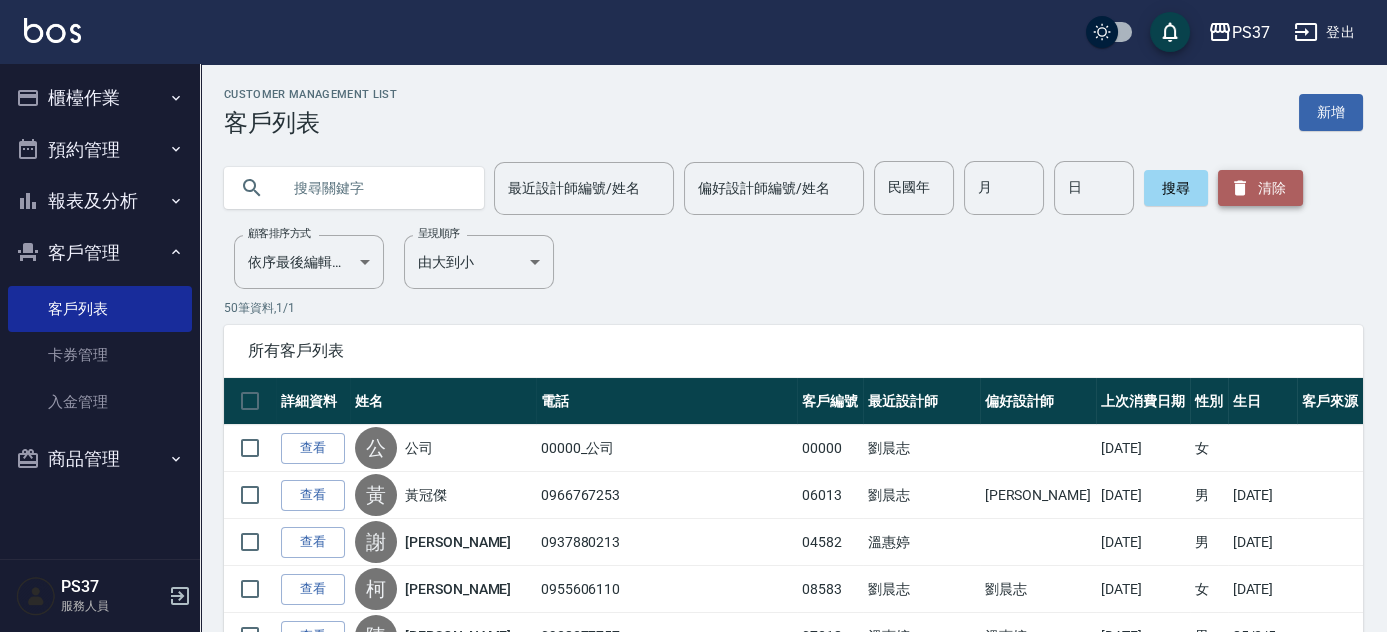 click 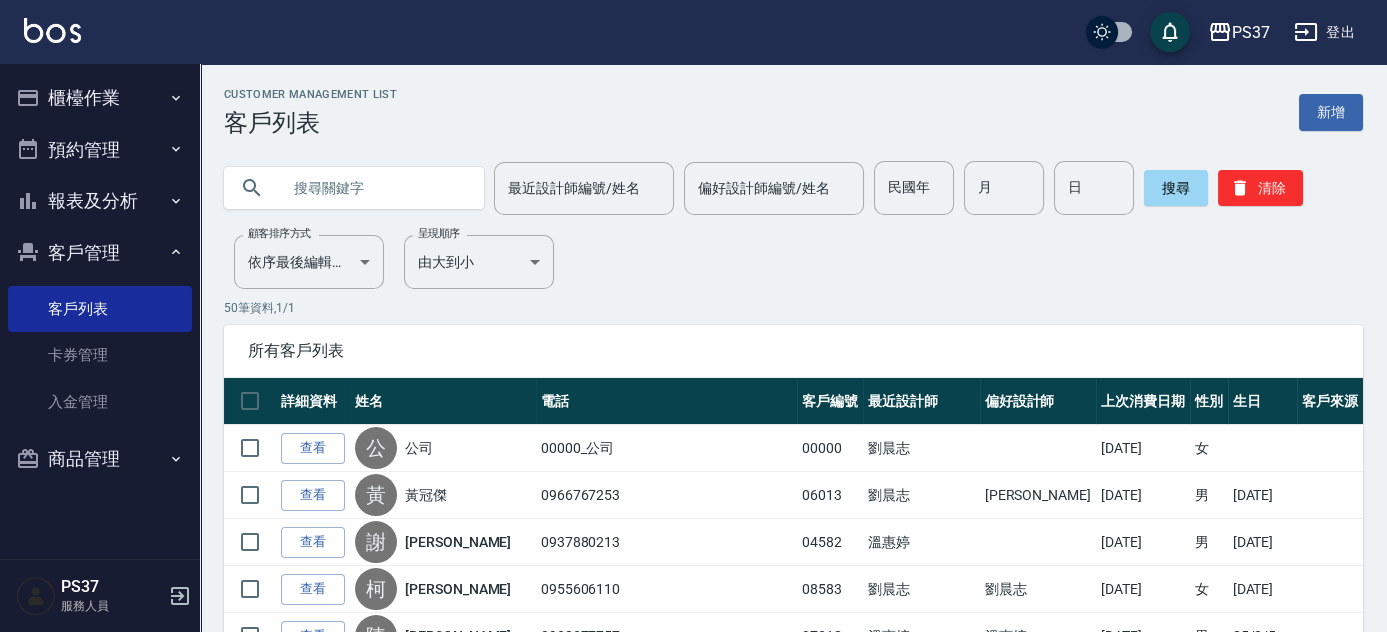 click on "客戶管理" at bounding box center [100, 253] 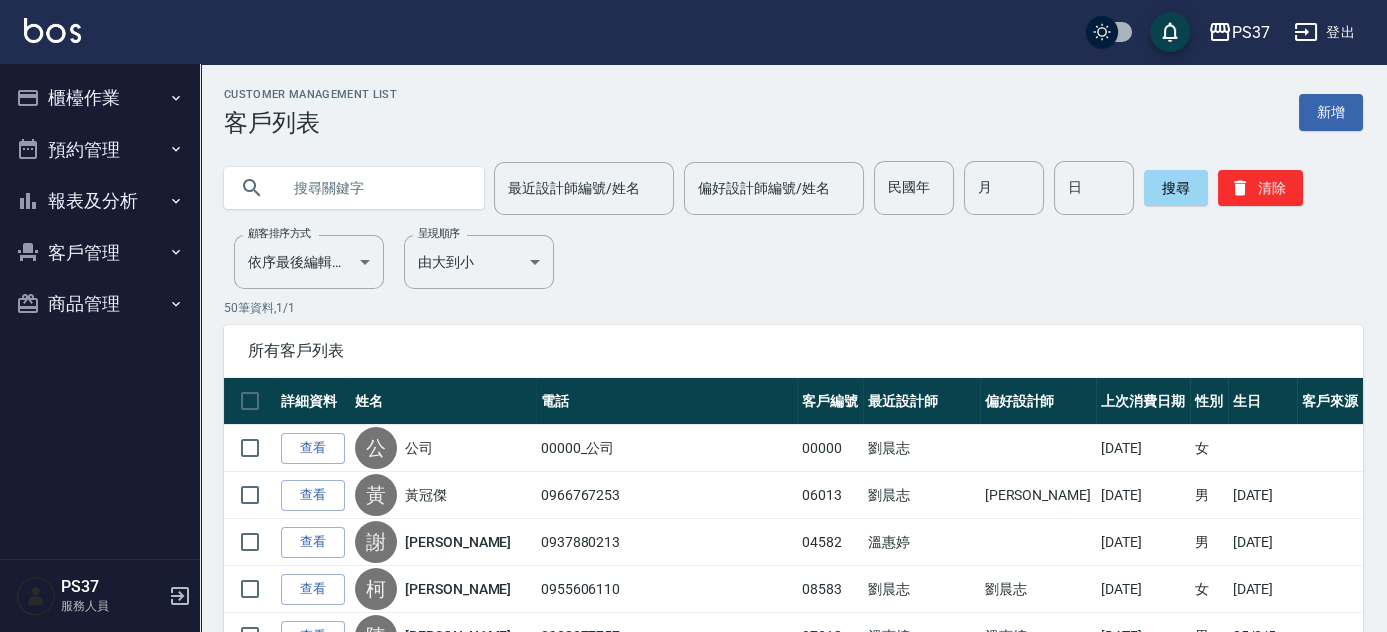 click on "Customer Management List 客戶列表 新增 最近設計師編號/姓名 最近設計師編號/姓名 偏好設計師編號/姓名 偏好設計師編號/姓名 民國年 民國年 月 月 日 日 搜尋 清除 顧客排序方式 依序最後編輯時間 UPDATEDAT 顧客排序方式 呈現順序 由大到小 DESC 呈現順序 50  筆資料,  1 / 1 所有客戶列表 詳細資料 姓名 電話 客戶編號 最近設計師 偏好設計師 上次消費日期 性別 生日 客戶來源 查看 公 公司 00000_公司 00000 劉晨志 2025/07/15 女 查看 黃 黃冠傑 0966767253 06013 劉晨志 黎氏萍 2025/07/15 男 90/4/30 查看 謝 謝孟畇 0937880213 04582 溫惠婷 2025/07/15 男 88/2/13 查看 柯 柯欣秀 0955606110 08583 劉晨志 劉晨志 2025/07/15 女 68/3/16 查看 陳 陳忠仁 0938377757 07318 溫惠婷 溫惠婷 2025/07/15 男 85/2/5 查看 張 張家源 0905122430 01746 溫惠婷 2025/07/15 男 81/12/25 查看 陳 陳正龍 0955118815 07340 徐雅娟 男 73/10/22 查看 新 00000 劉晨志 50" at bounding box center (793, 1466) 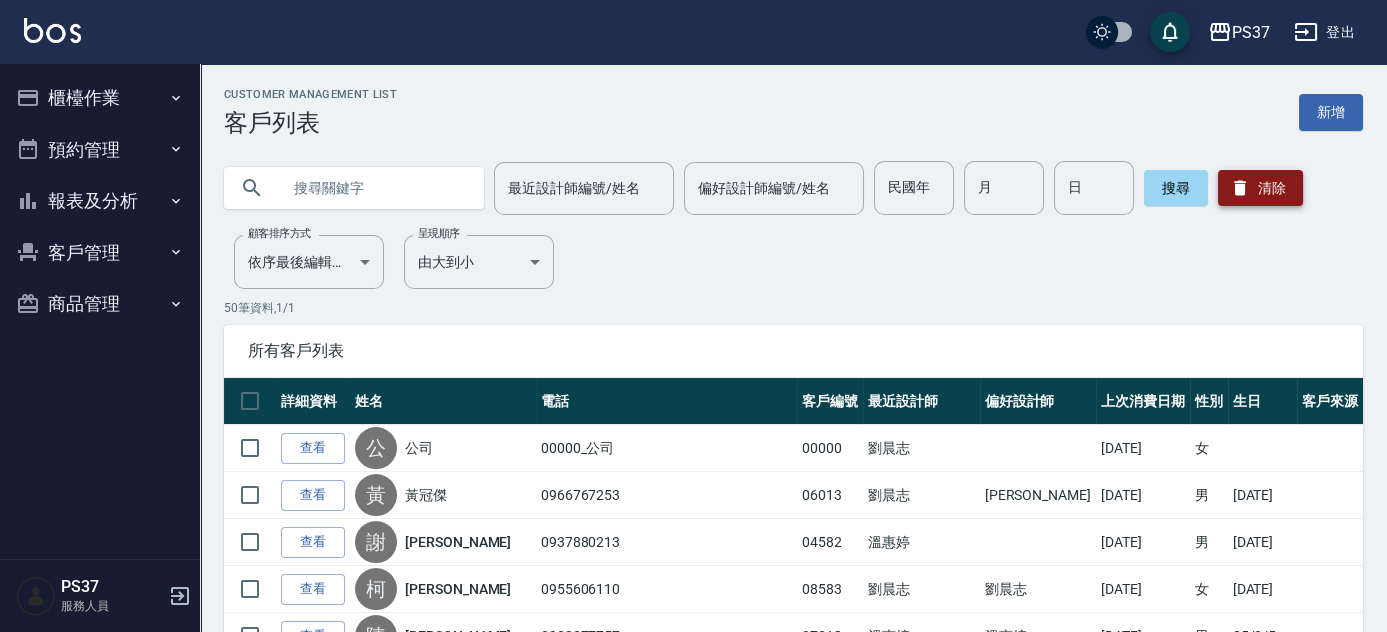 click 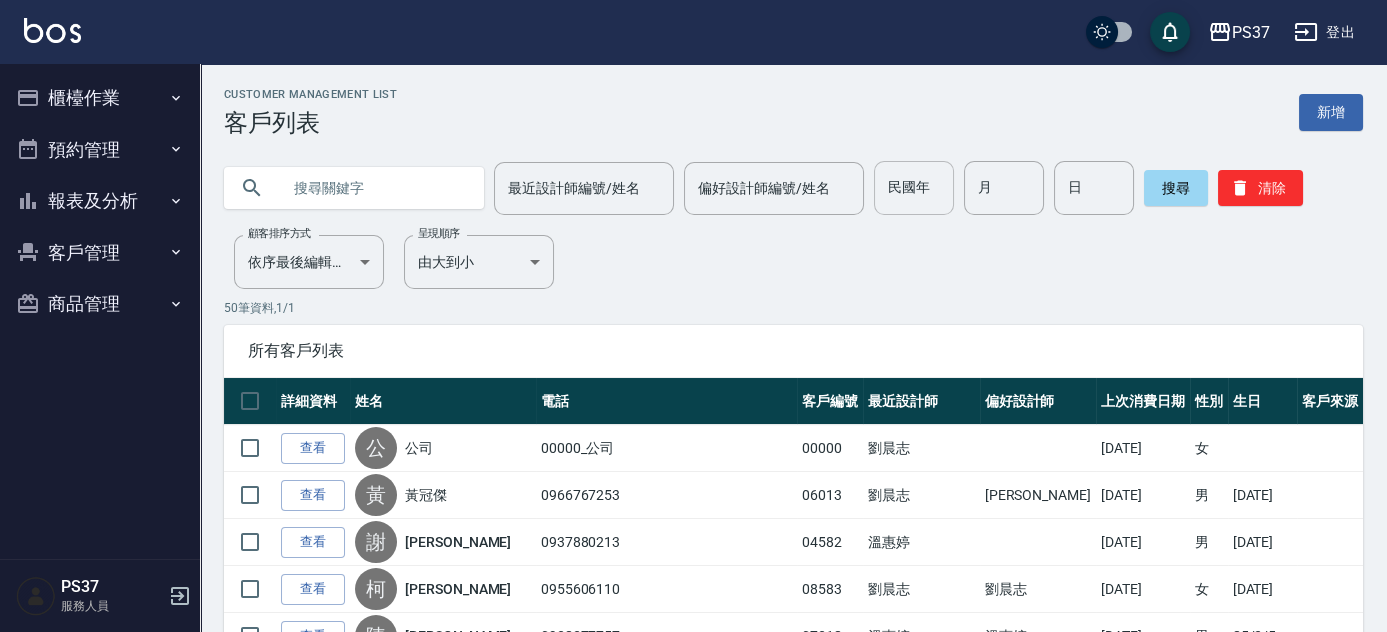 click on "民國年" at bounding box center (914, 188) 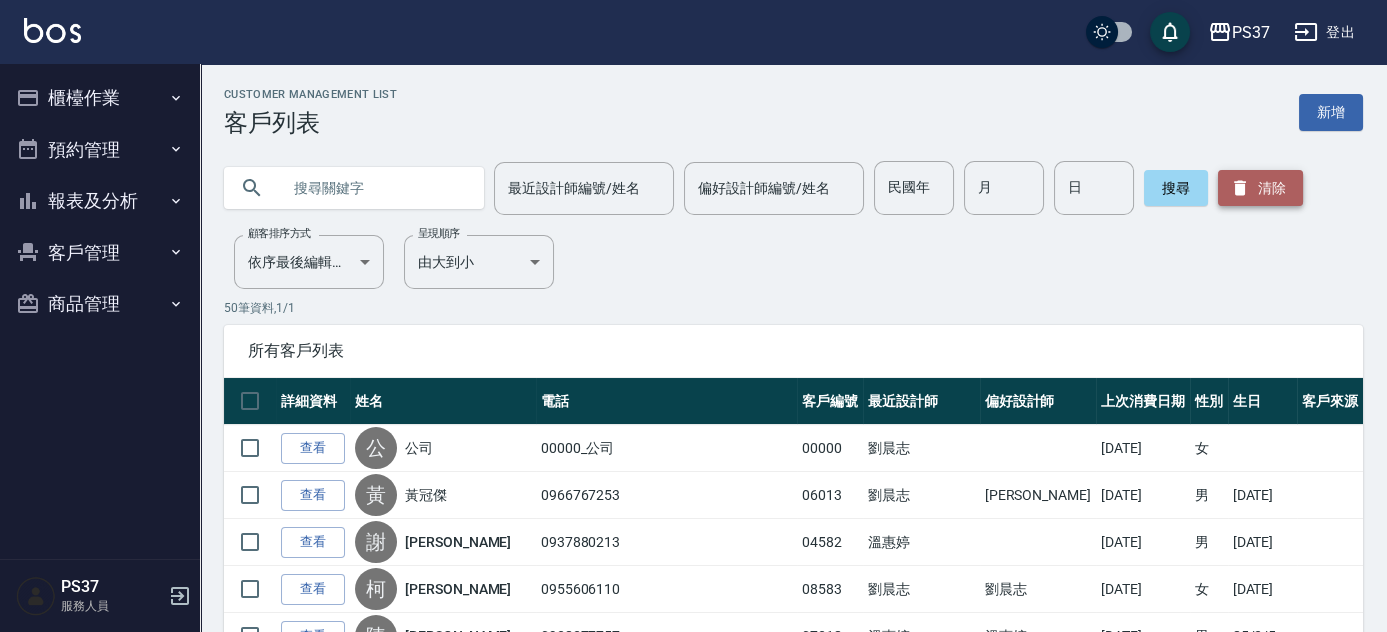 click on "清除" at bounding box center [1260, 188] 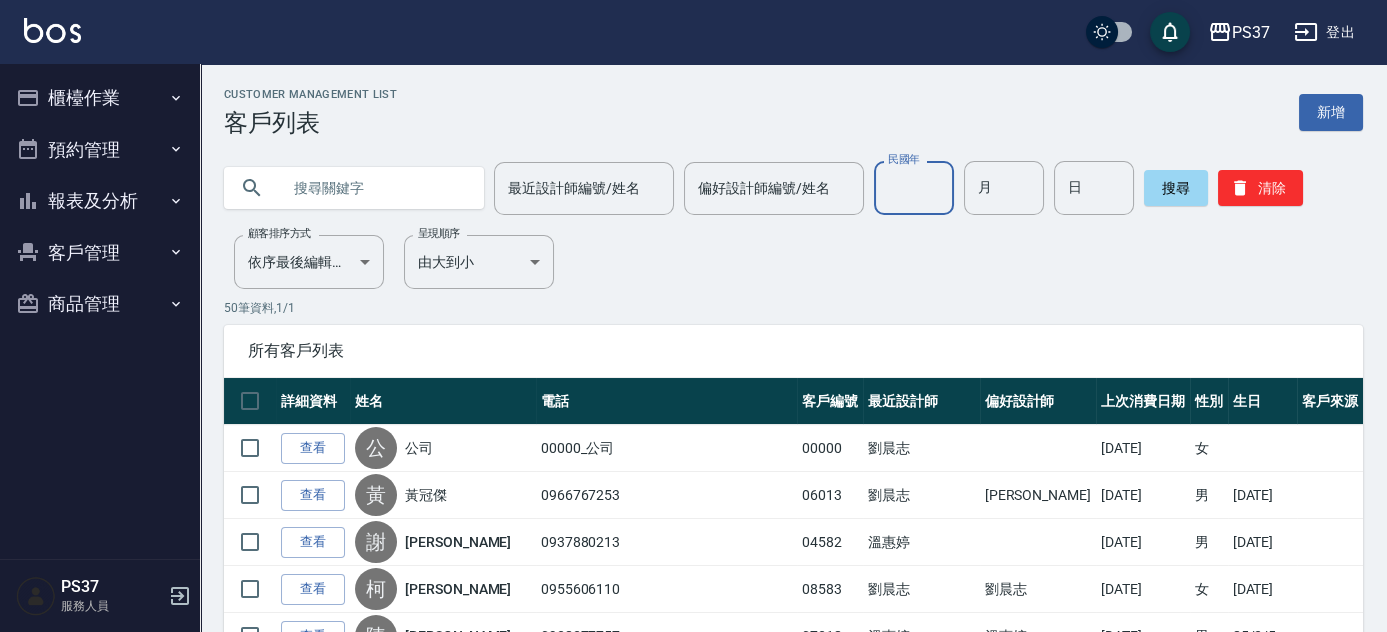 click on "民國年" at bounding box center (914, 188) 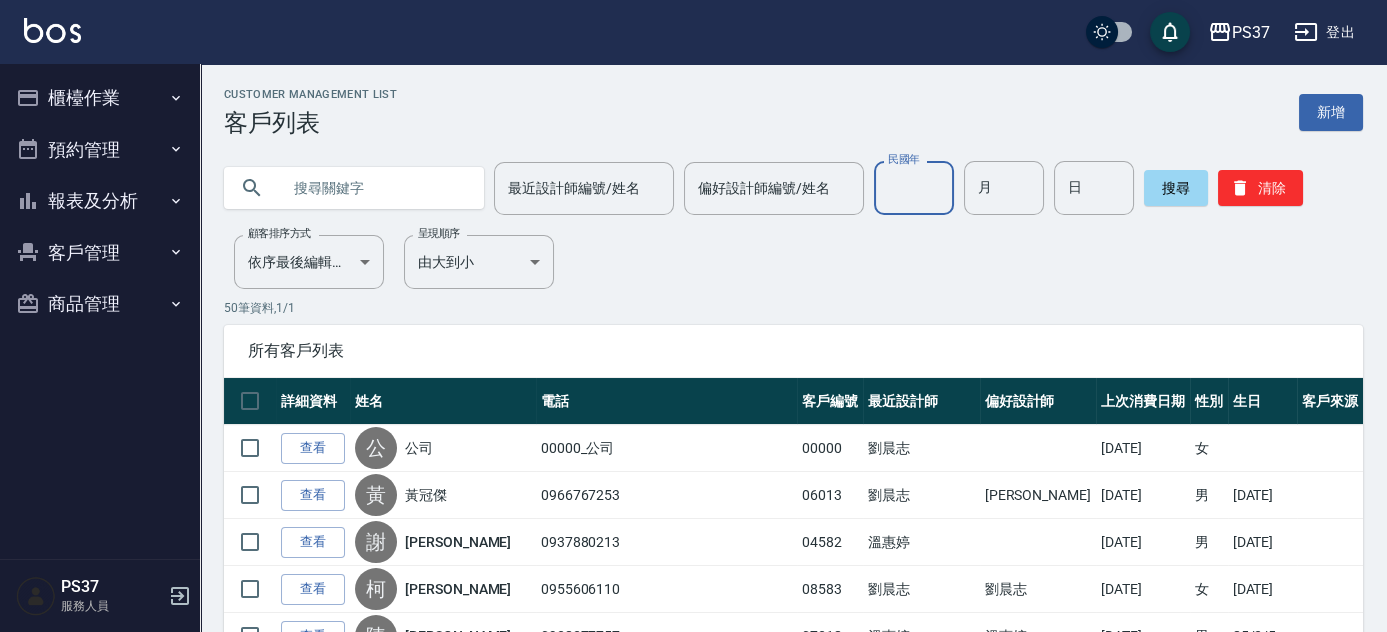 click on "搜尋 清除" at bounding box center (1223, 188) 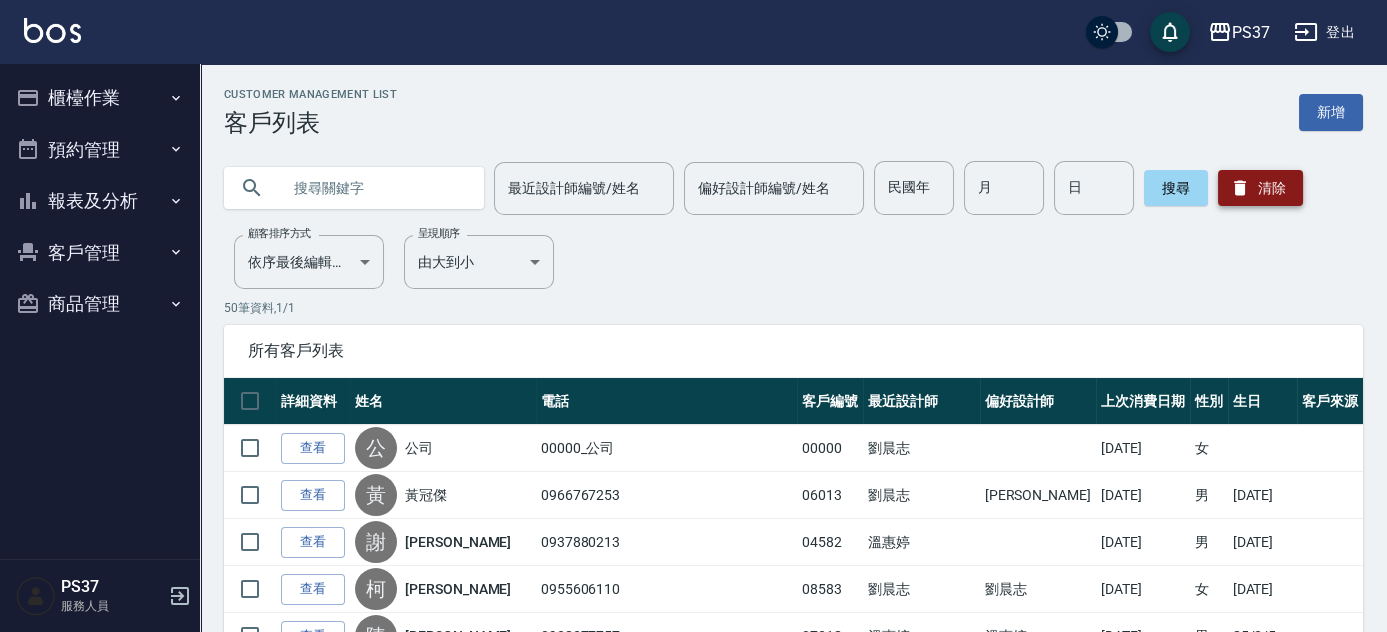 click on "清除" at bounding box center (1260, 188) 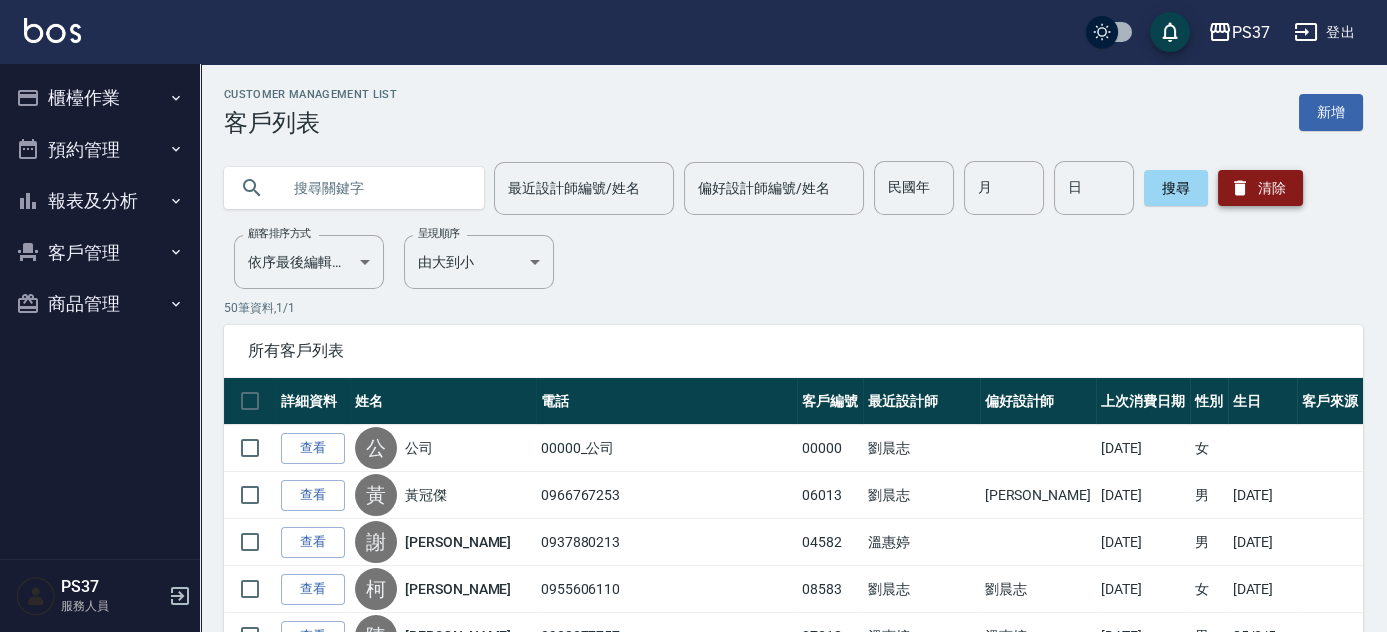 click 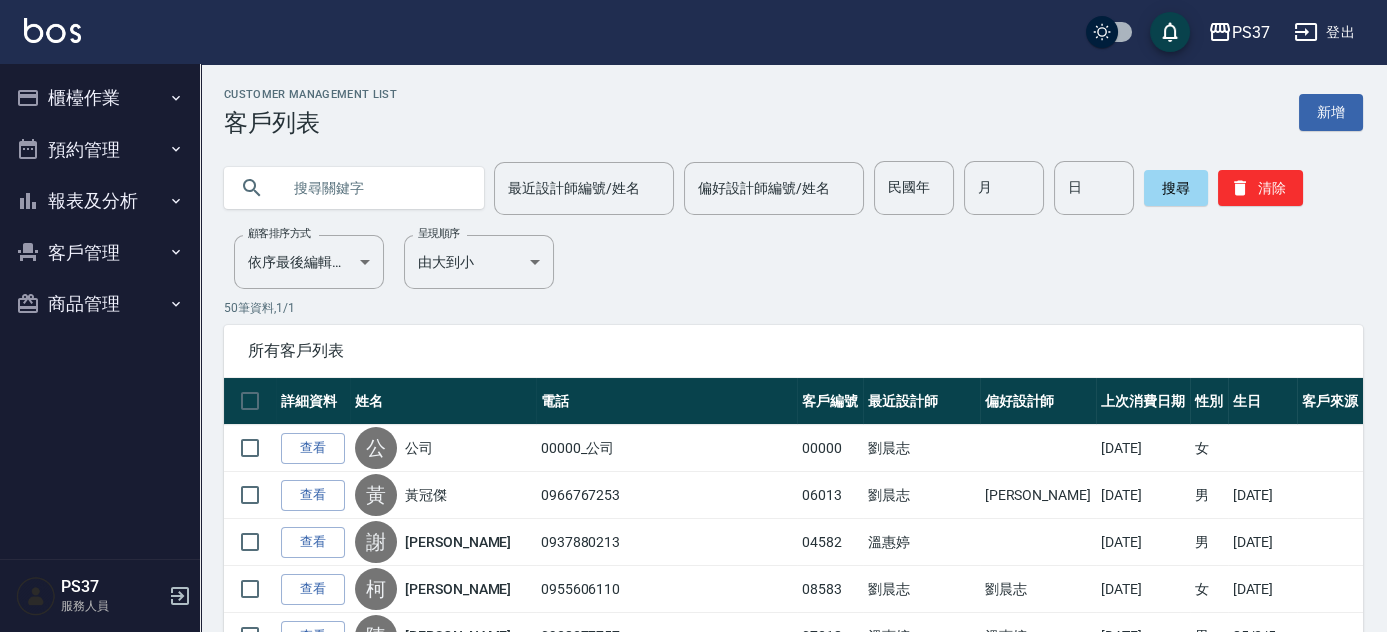 click on "報表及分析" at bounding box center (100, 201) 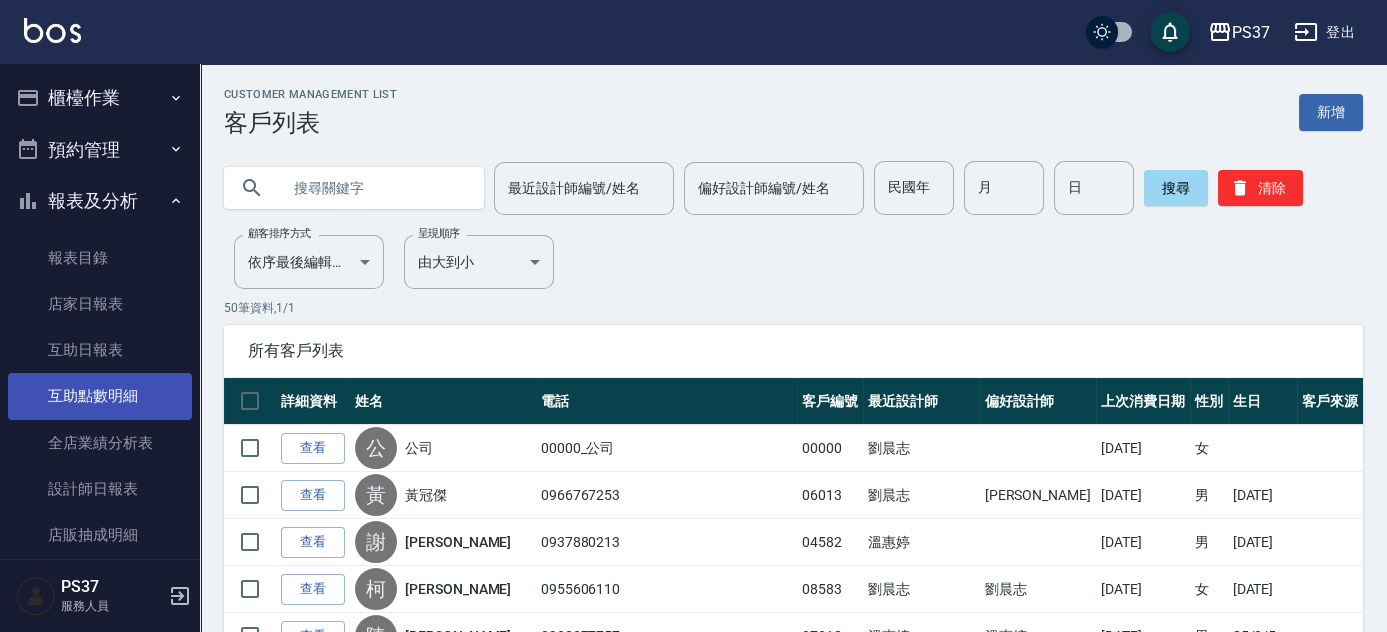 click on "互助點數明細" at bounding box center (100, 396) 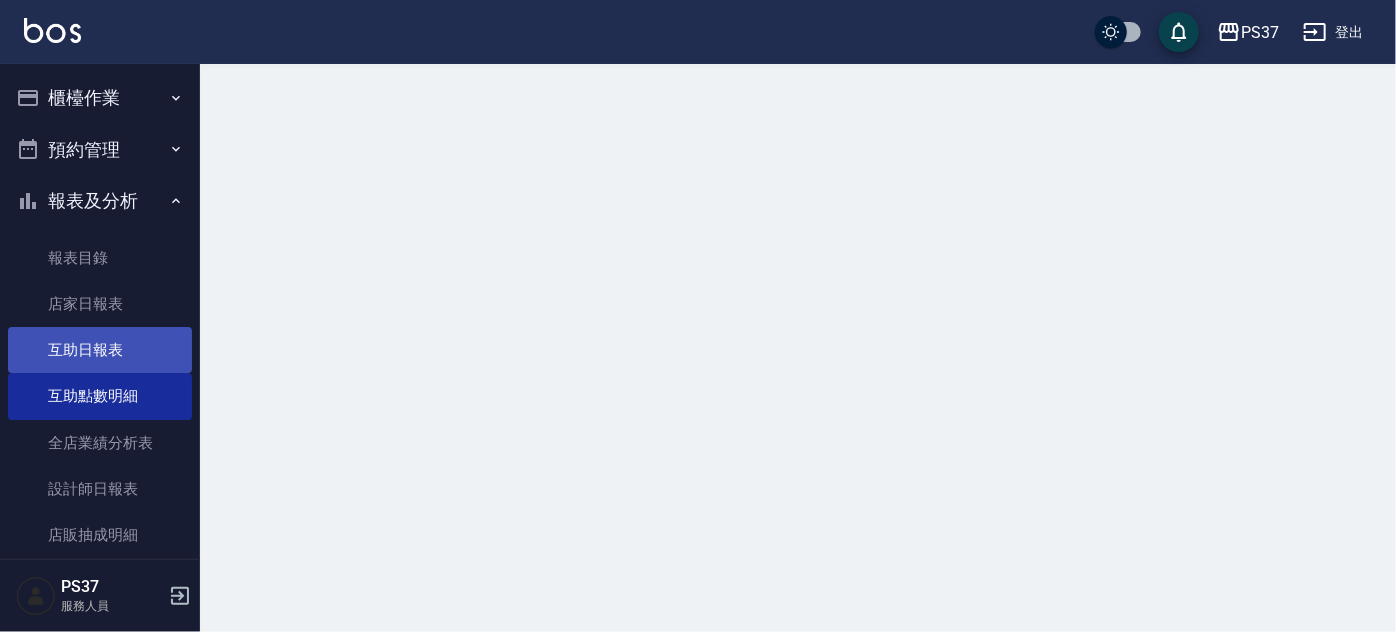 click on "互助日報表" at bounding box center [100, 350] 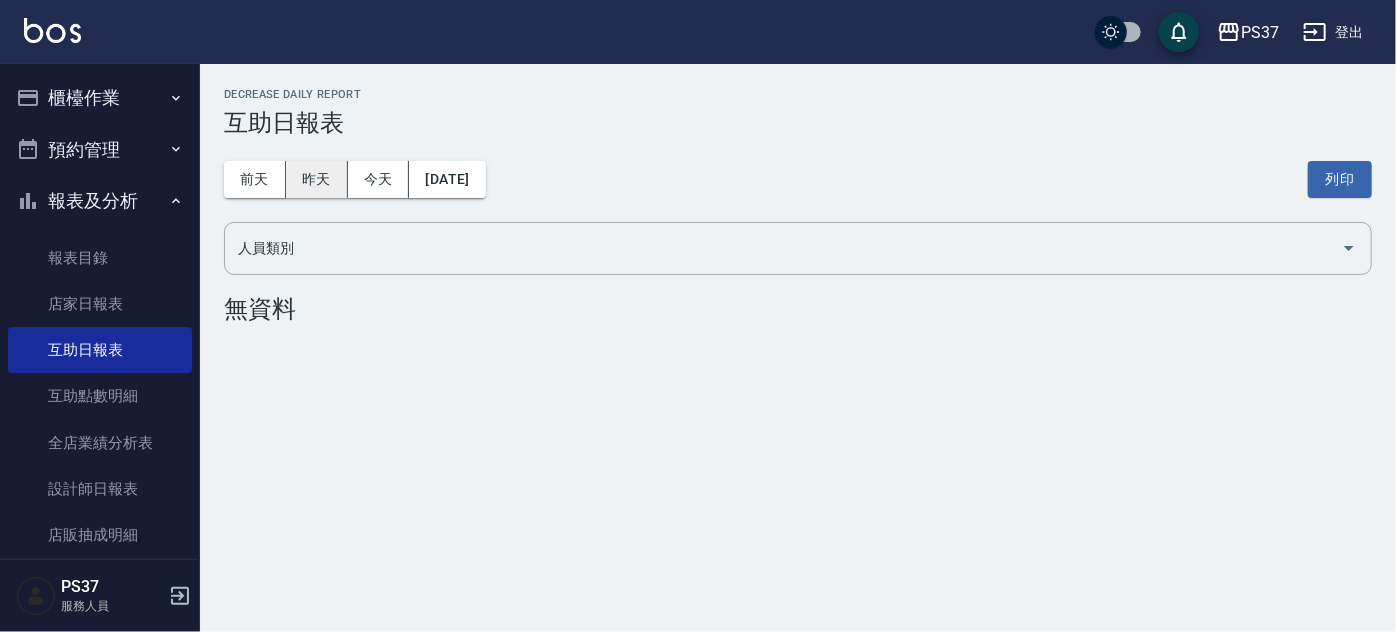 click on "昨天" at bounding box center (317, 179) 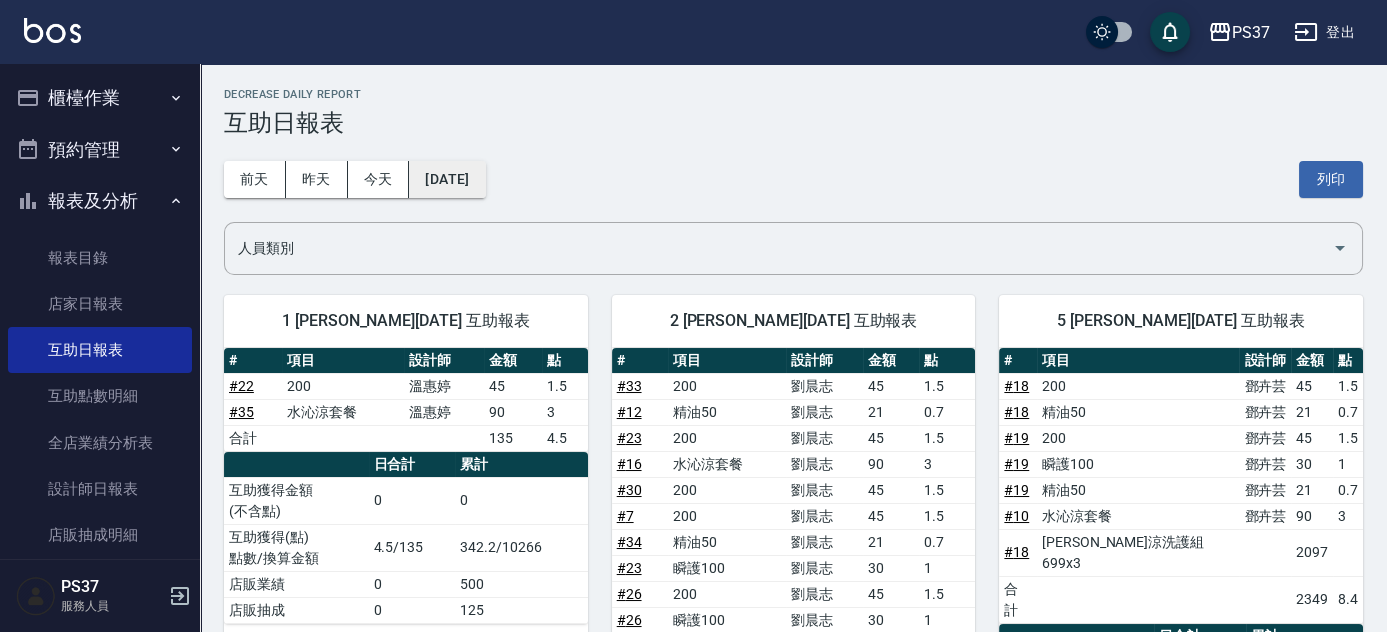 click on "[DATE]" at bounding box center [447, 179] 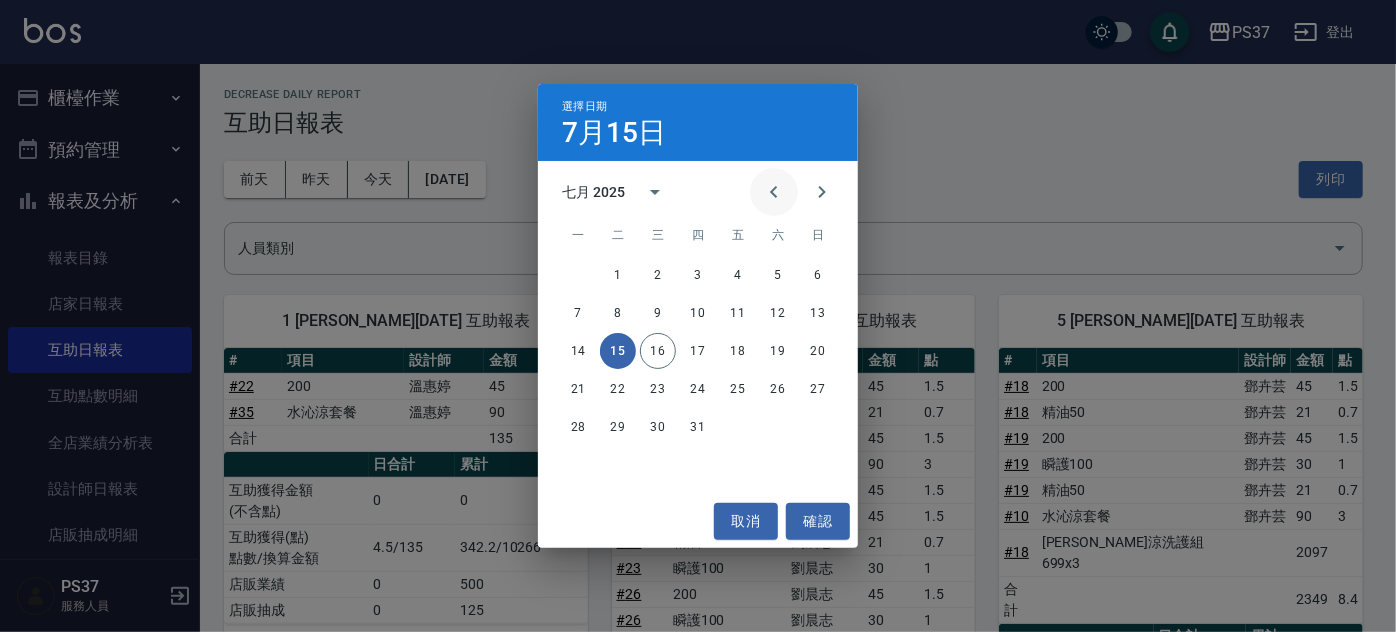 click 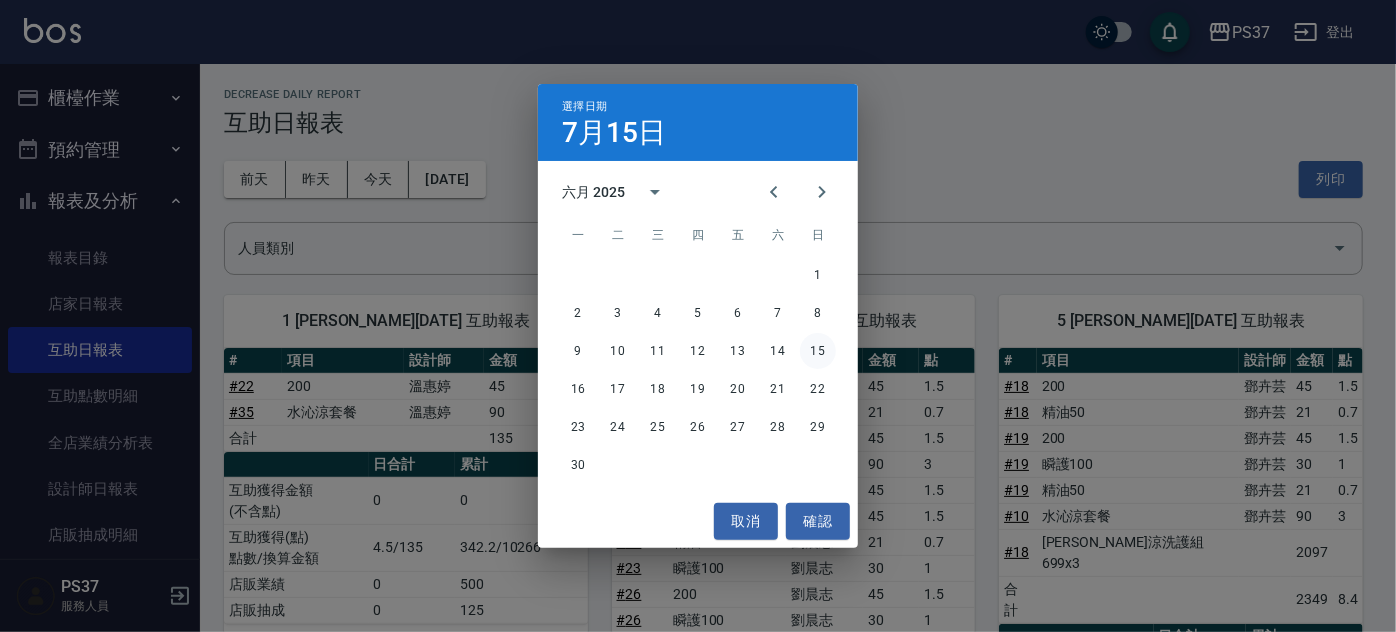 click on "15" at bounding box center (818, 351) 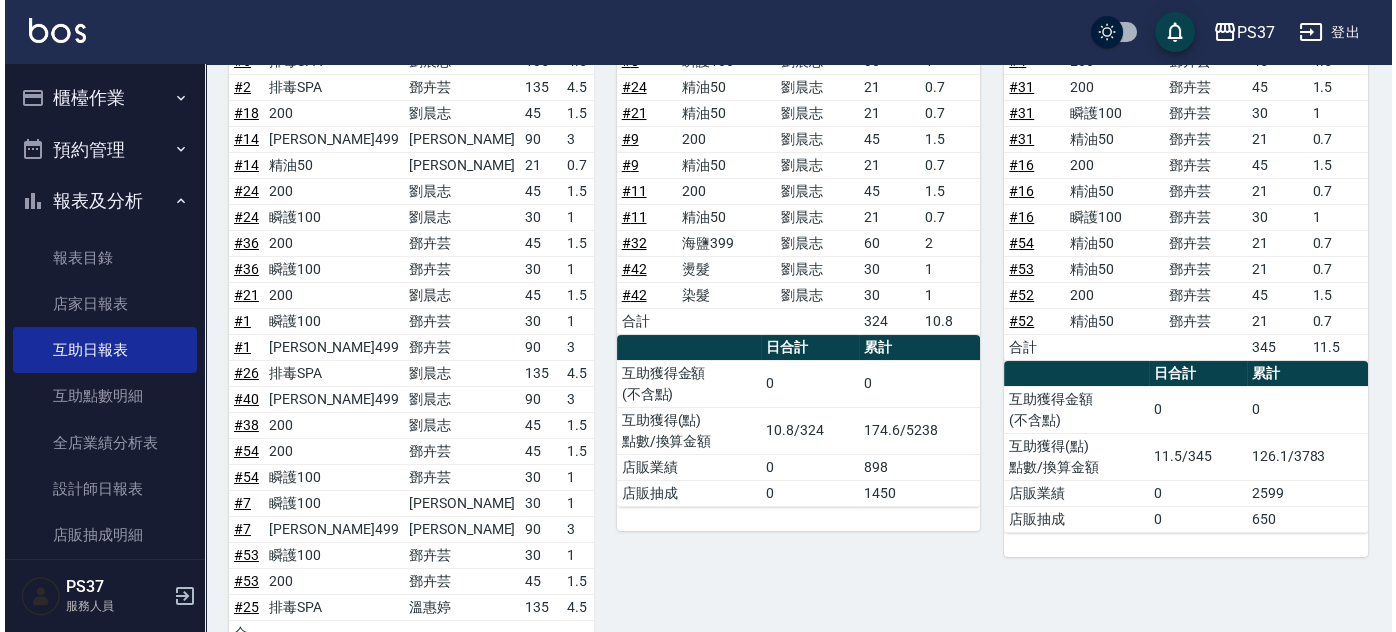 scroll, scrollTop: 0, scrollLeft: 0, axis: both 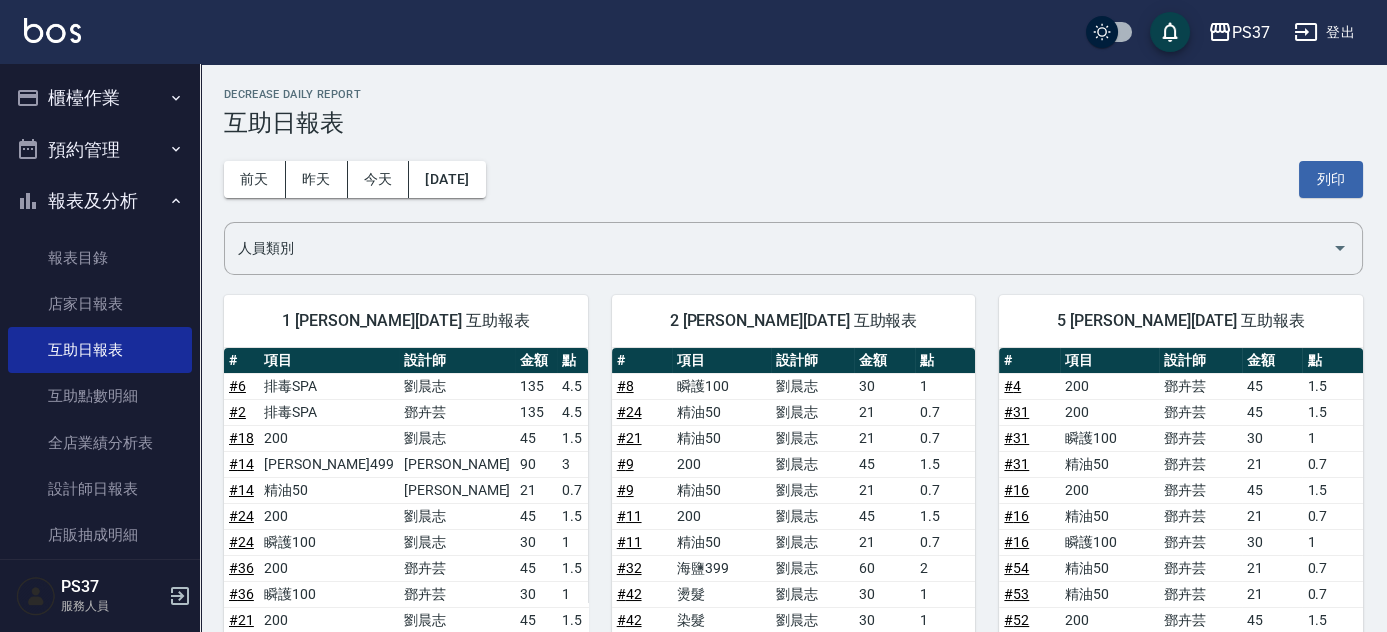 click on "前天 昨天 今天 2025/06/15 列印" at bounding box center [793, 179] 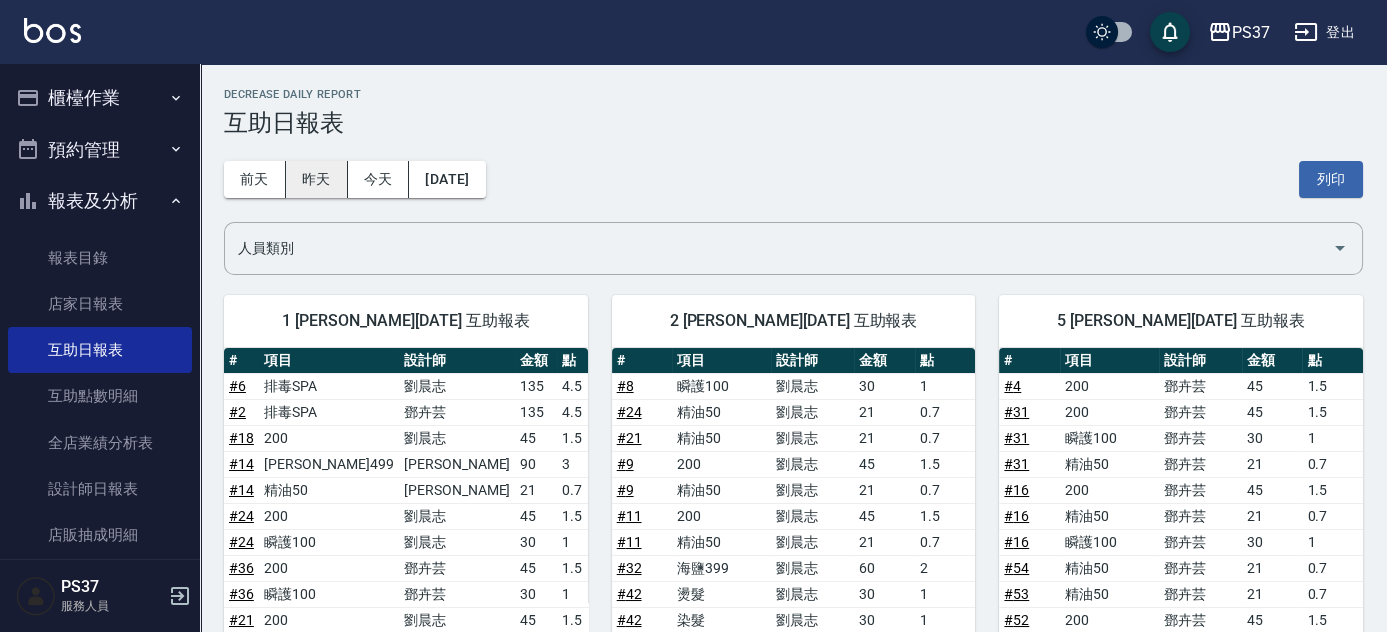 click on "昨天" at bounding box center [317, 179] 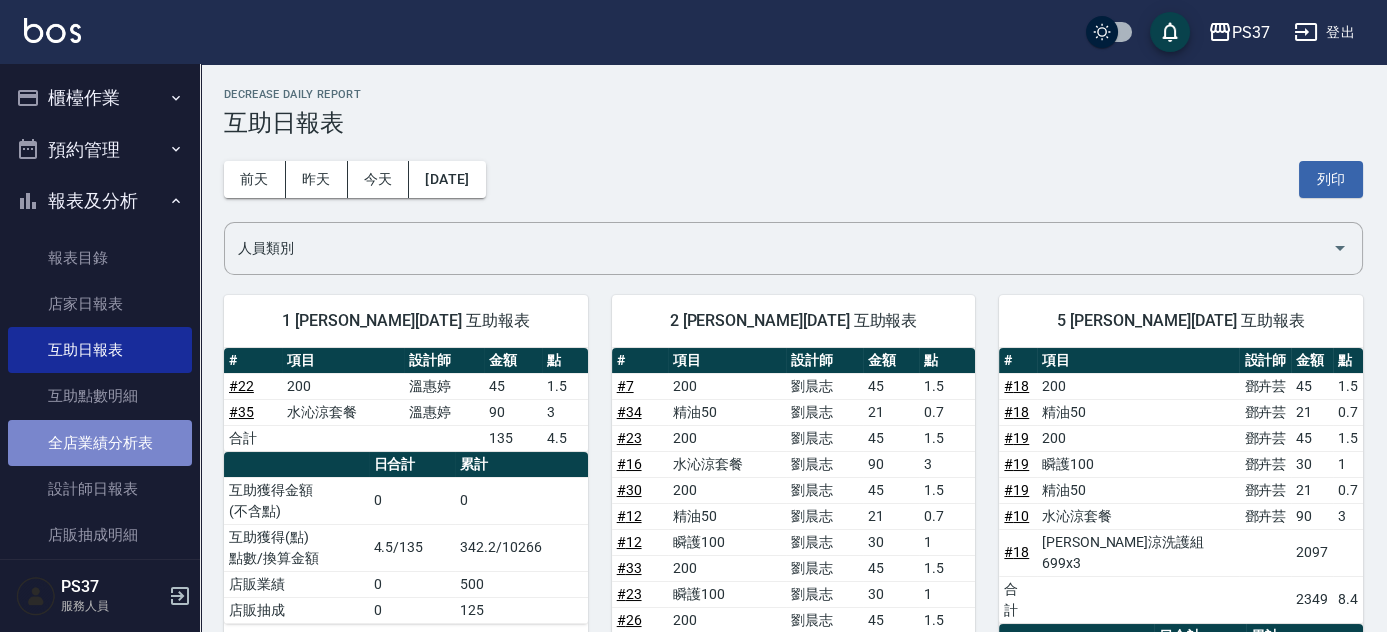 click on "全店業績分析表" at bounding box center (100, 443) 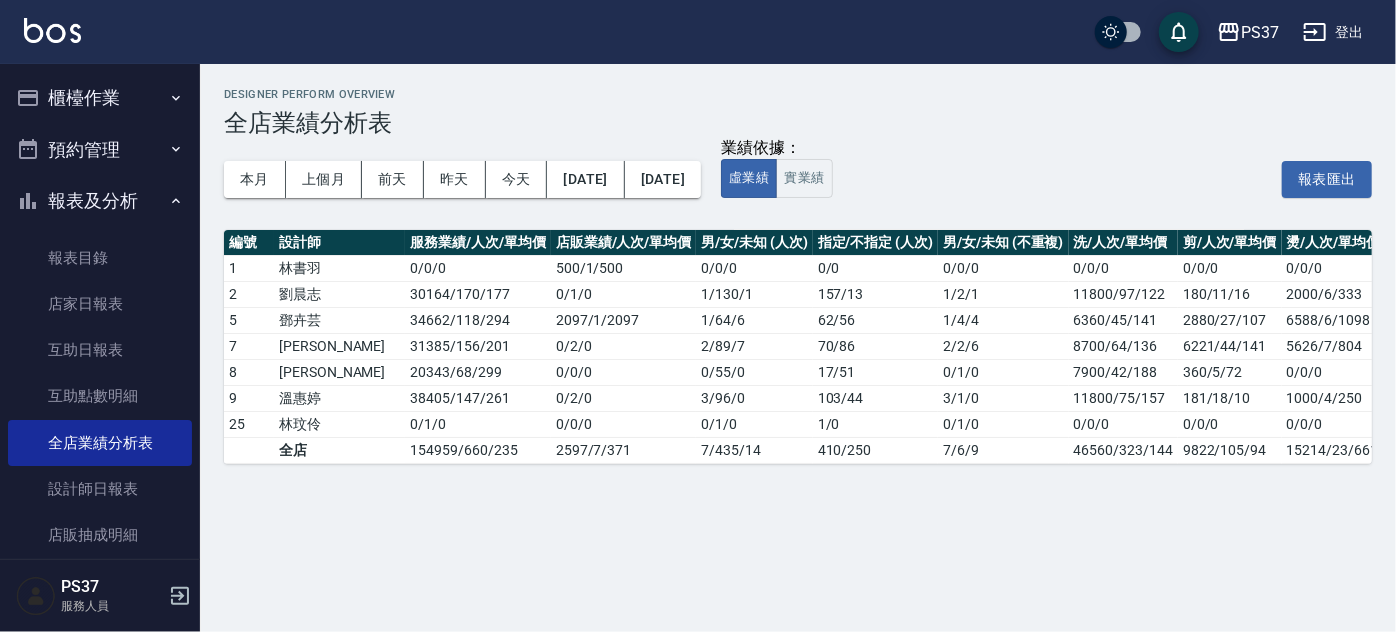 click on "登出" at bounding box center (1333, 32) 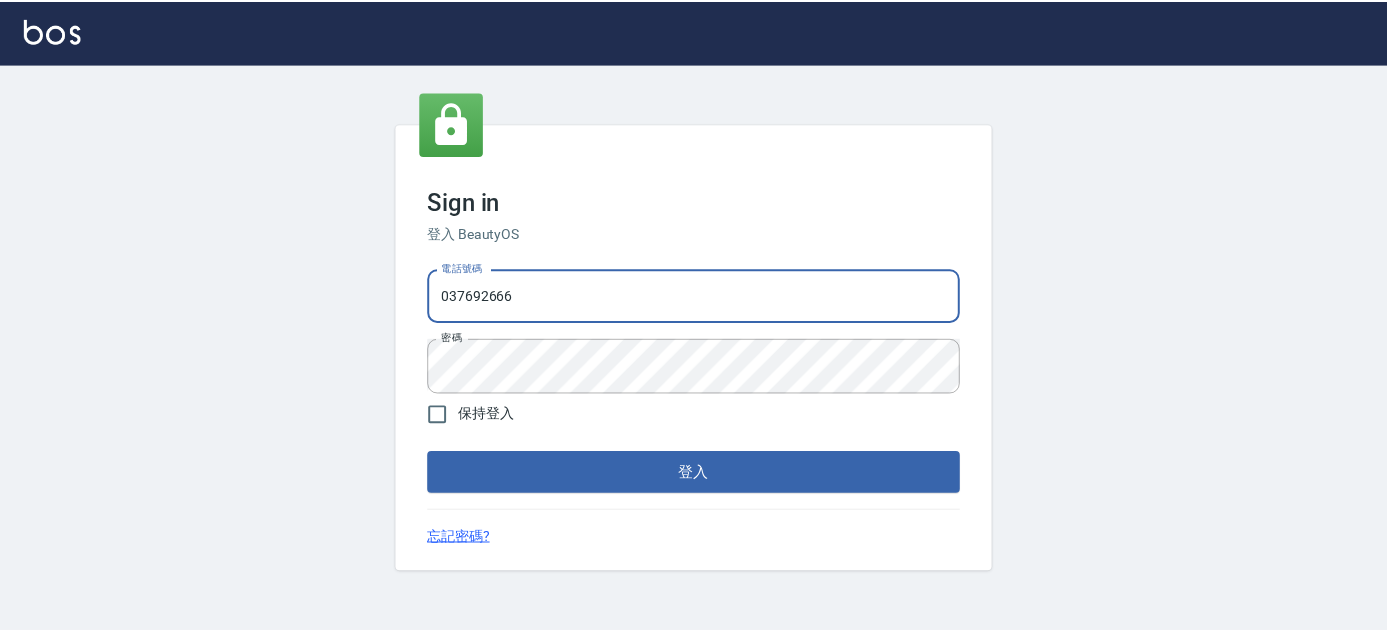 scroll, scrollTop: 0, scrollLeft: 0, axis: both 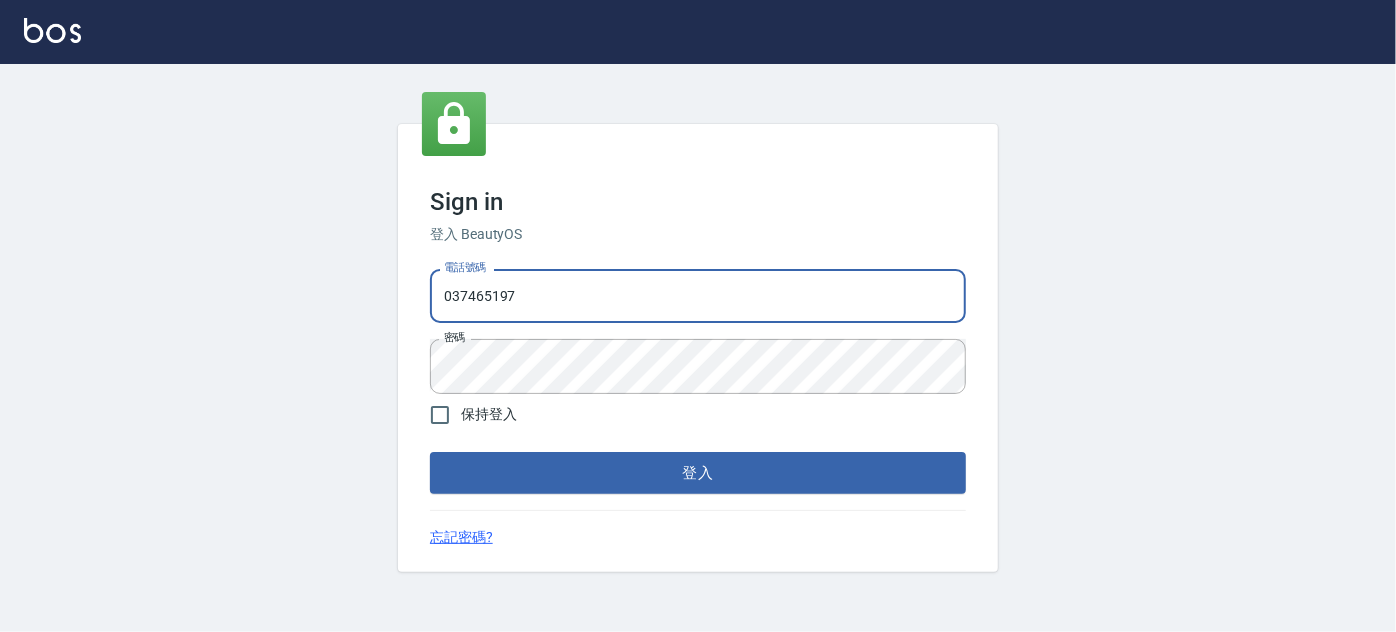 type on "037465197" 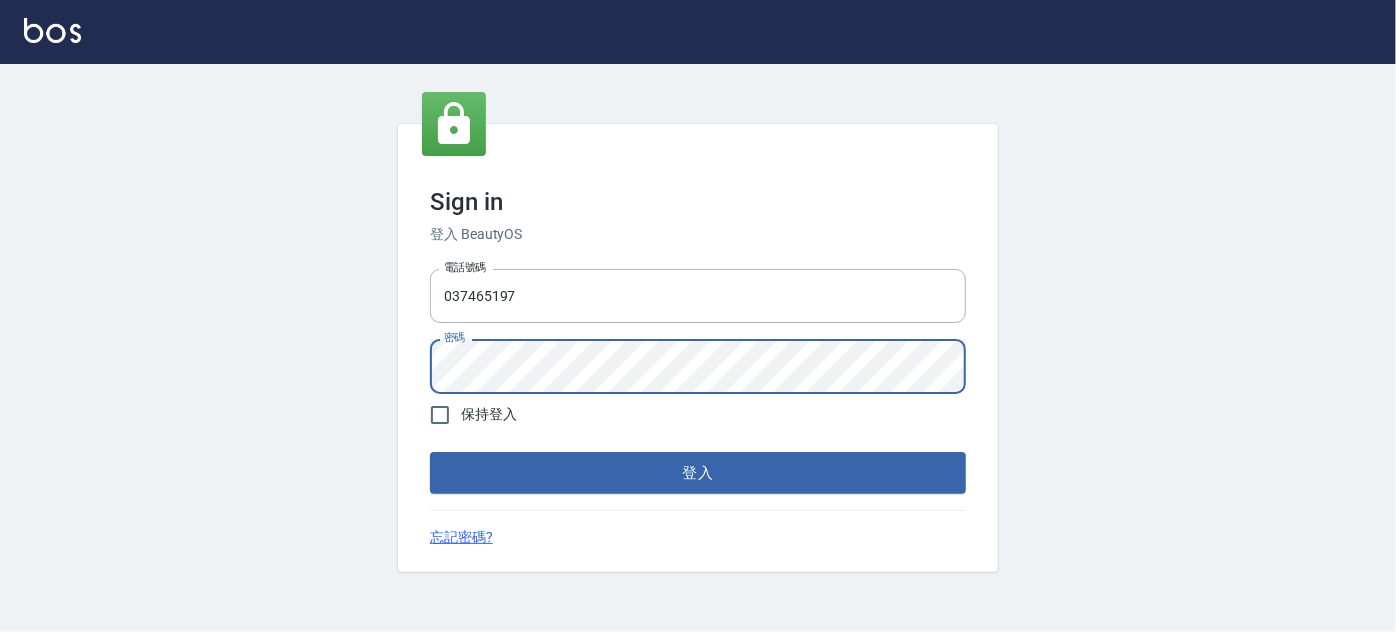 click on "登入" at bounding box center (698, 473) 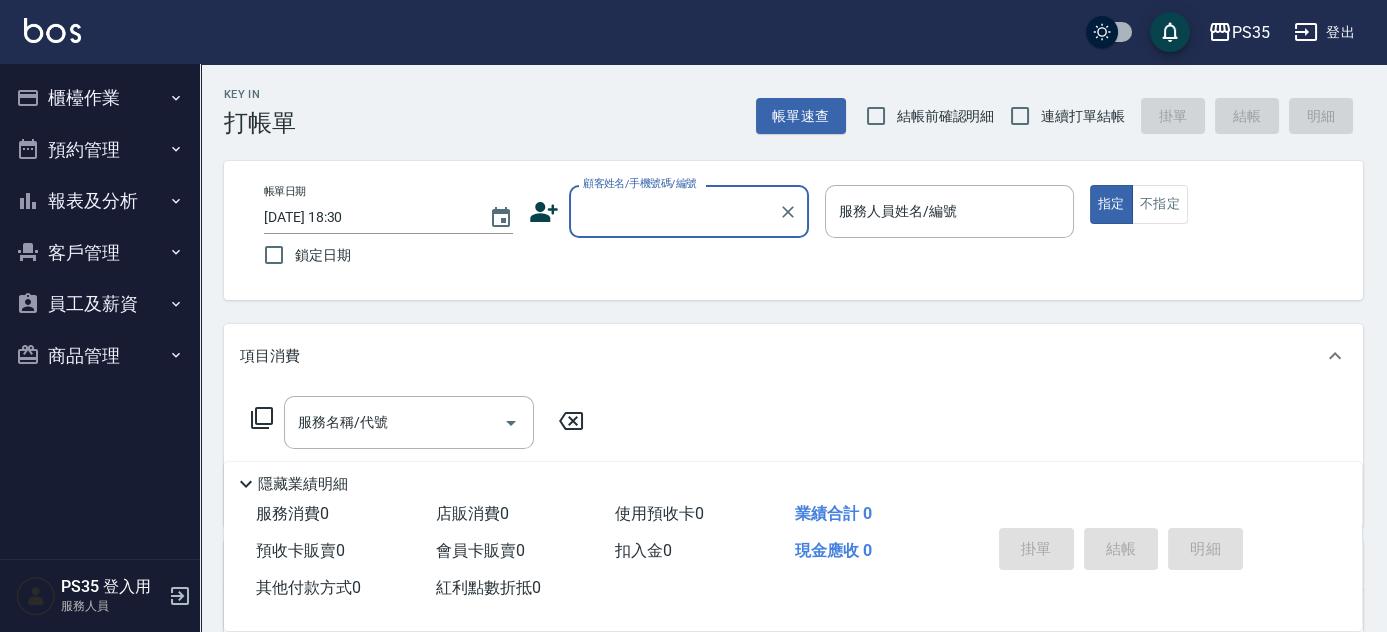 click on "報表及分析" at bounding box center [100, 201] 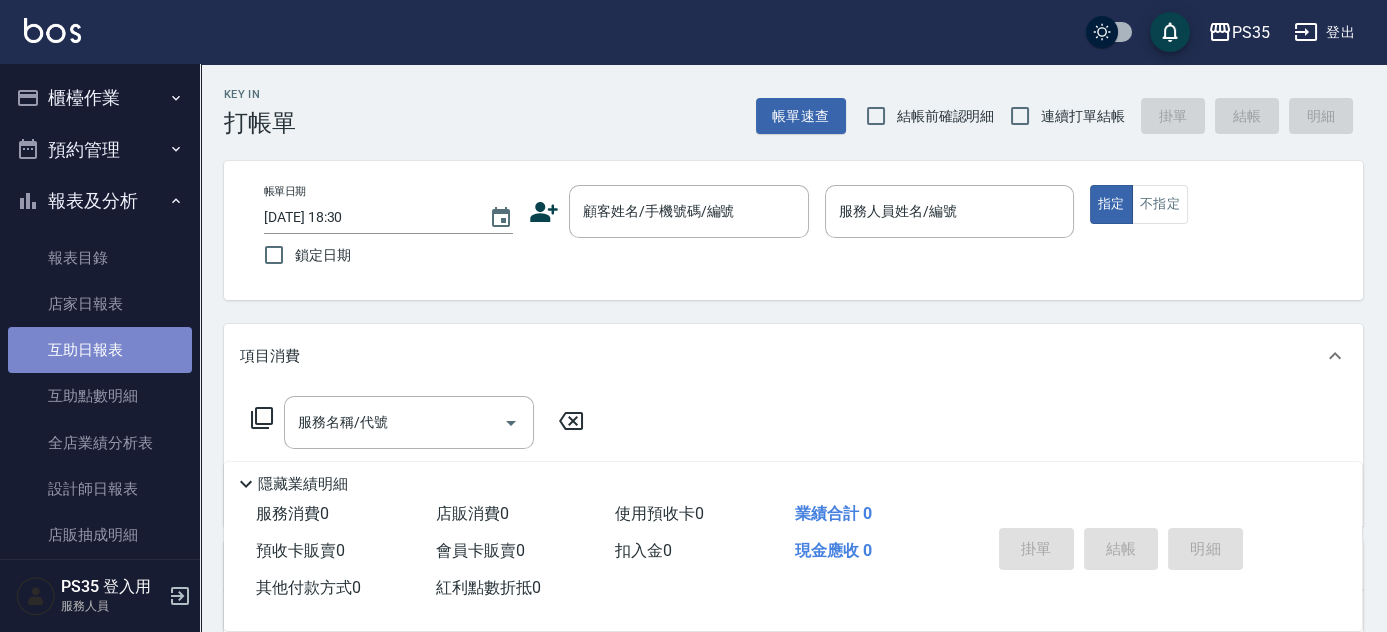 click on "互助日報表" at bounding box center [100, 350] 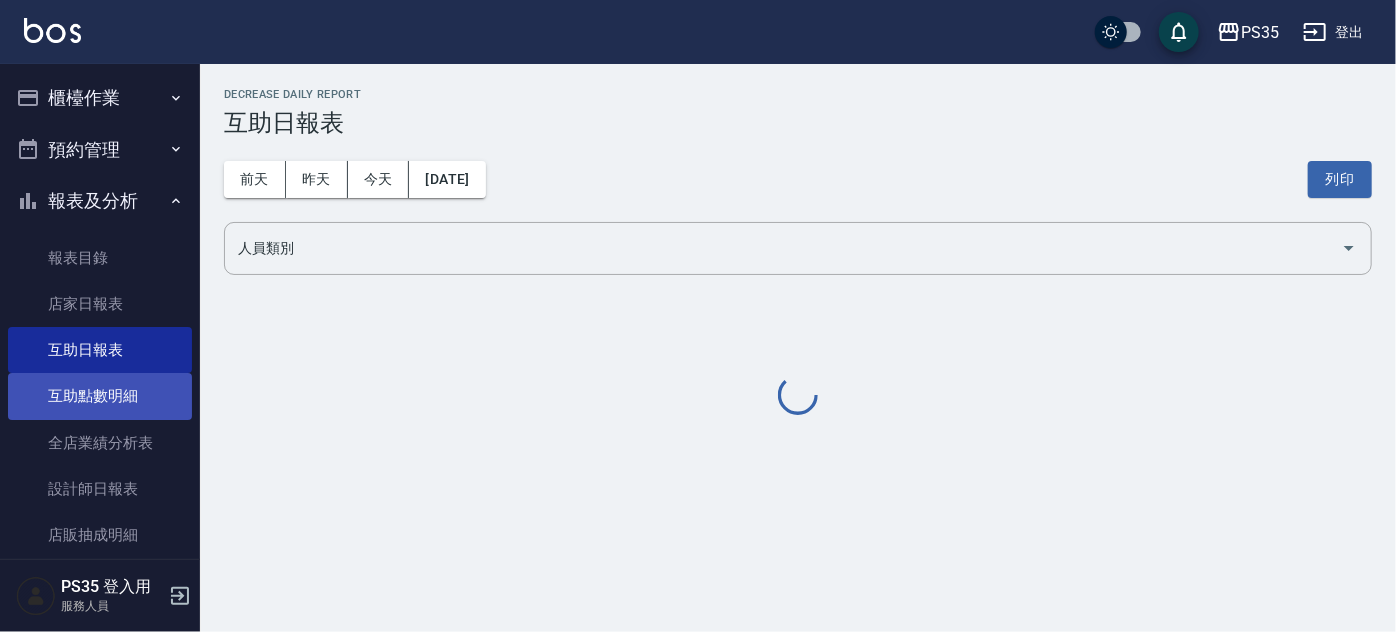 click on "互助點數明細" at bounding box center (100, 396) 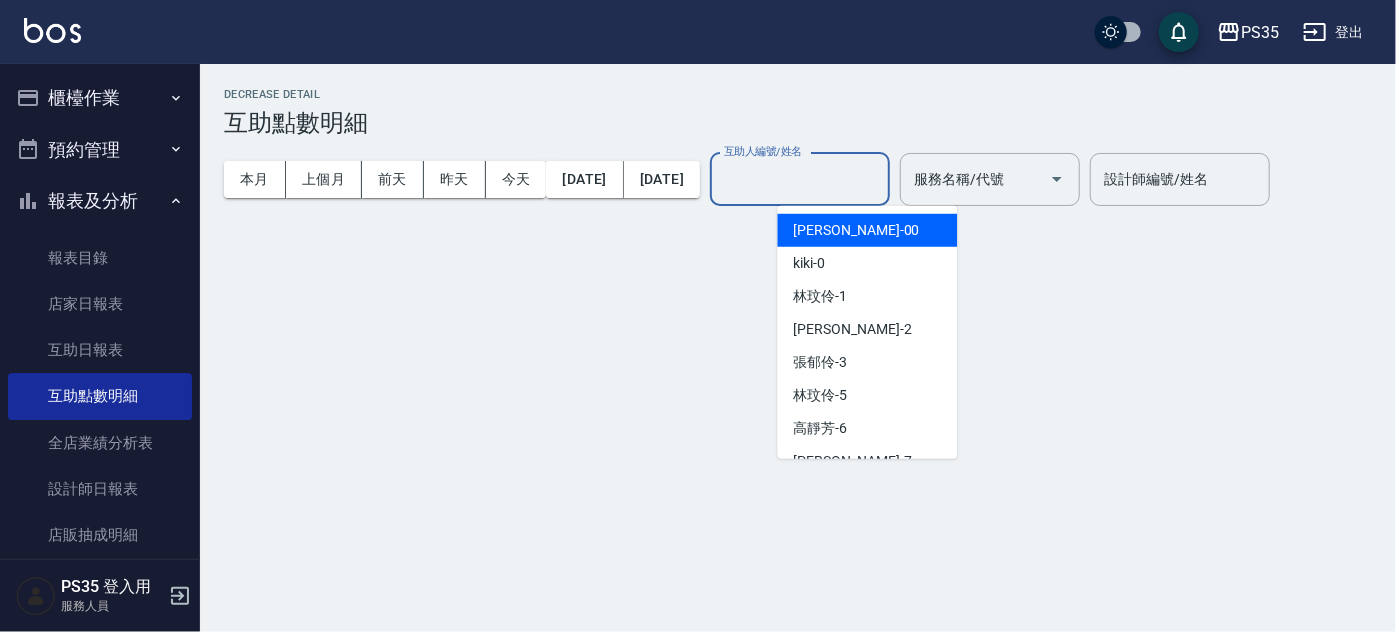 click on "互助人編號/姓名 互助人編號/姓名" at bounding box center (800, 179) 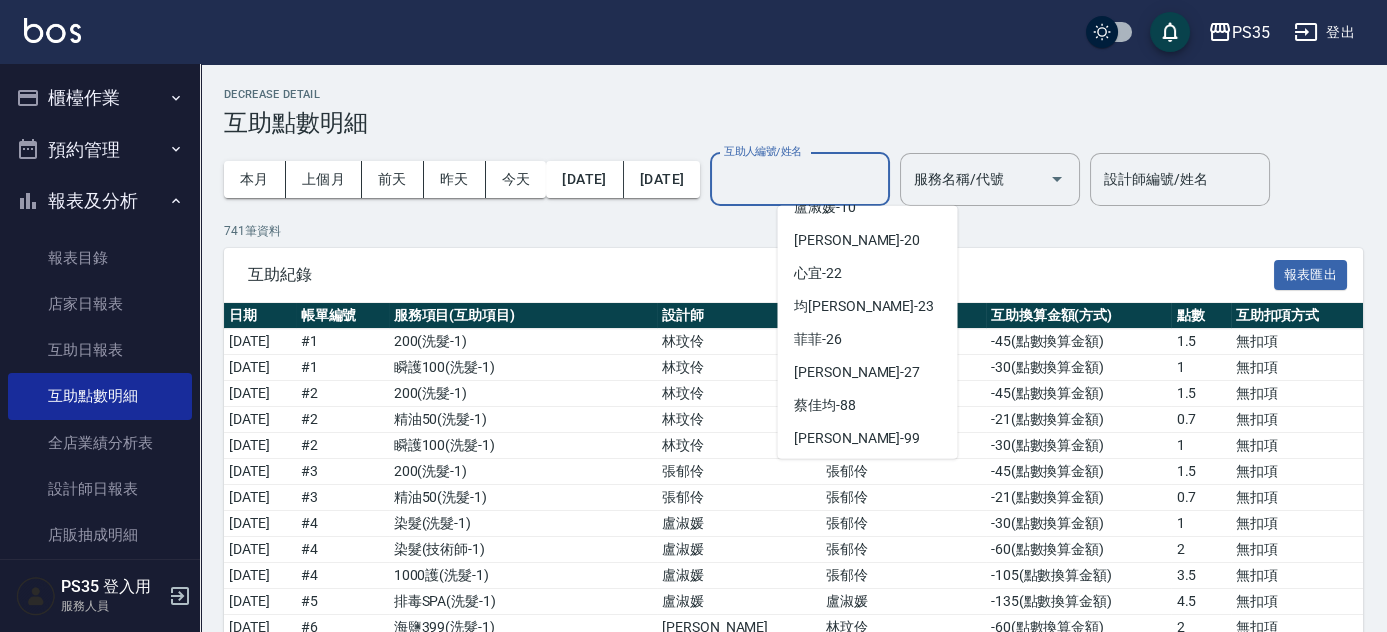 scroll, scrollTop: 323, scrollLeft: 0, axis: vertical 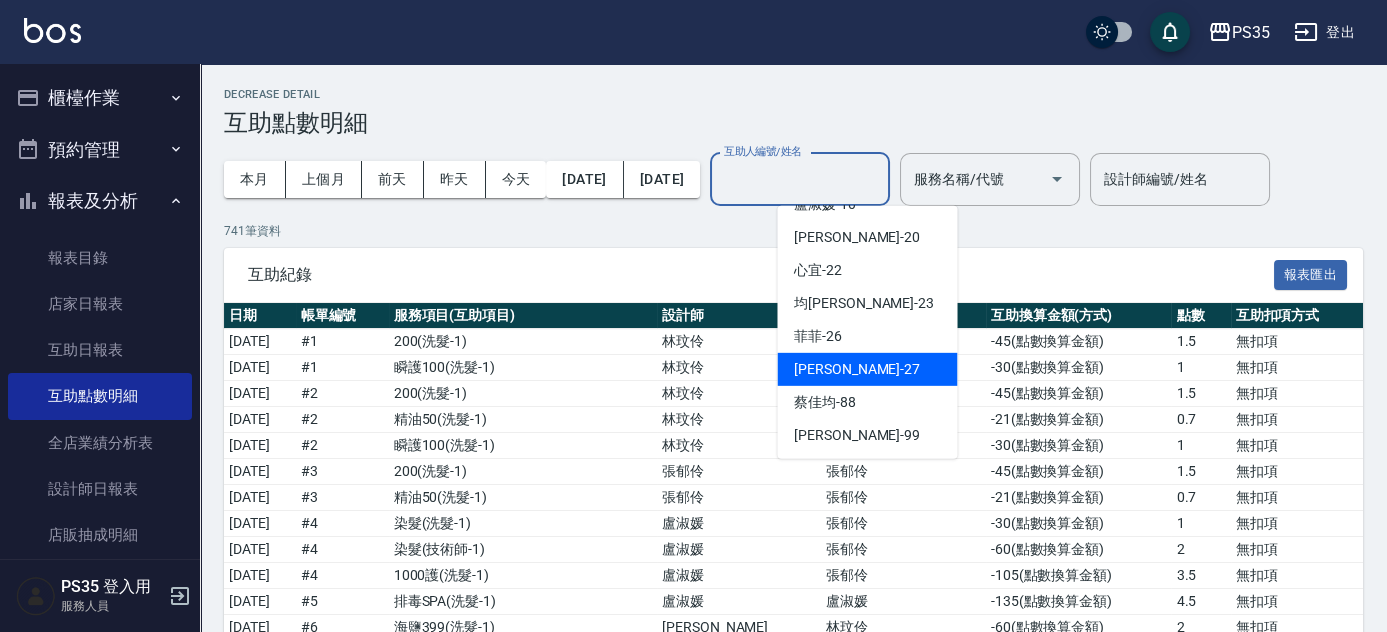 click on "羽羽 -27" at bounding box center (867, 369) 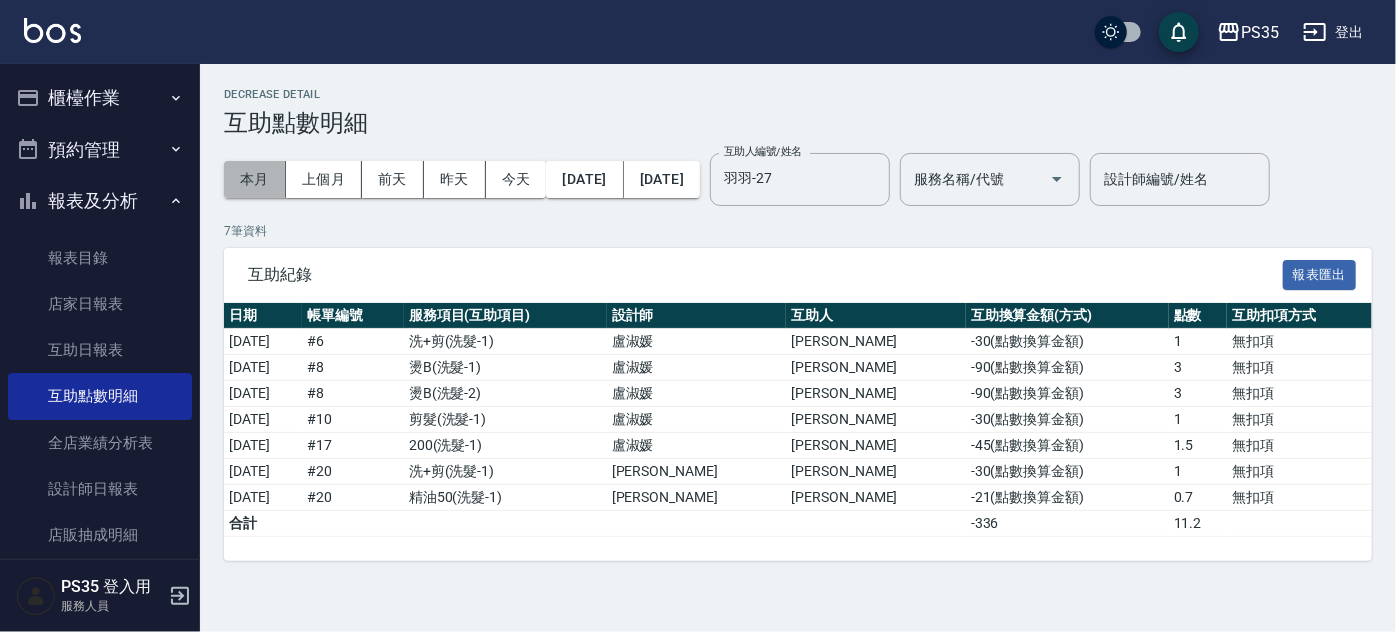 click on "本月" at bounding box center (255, 179) 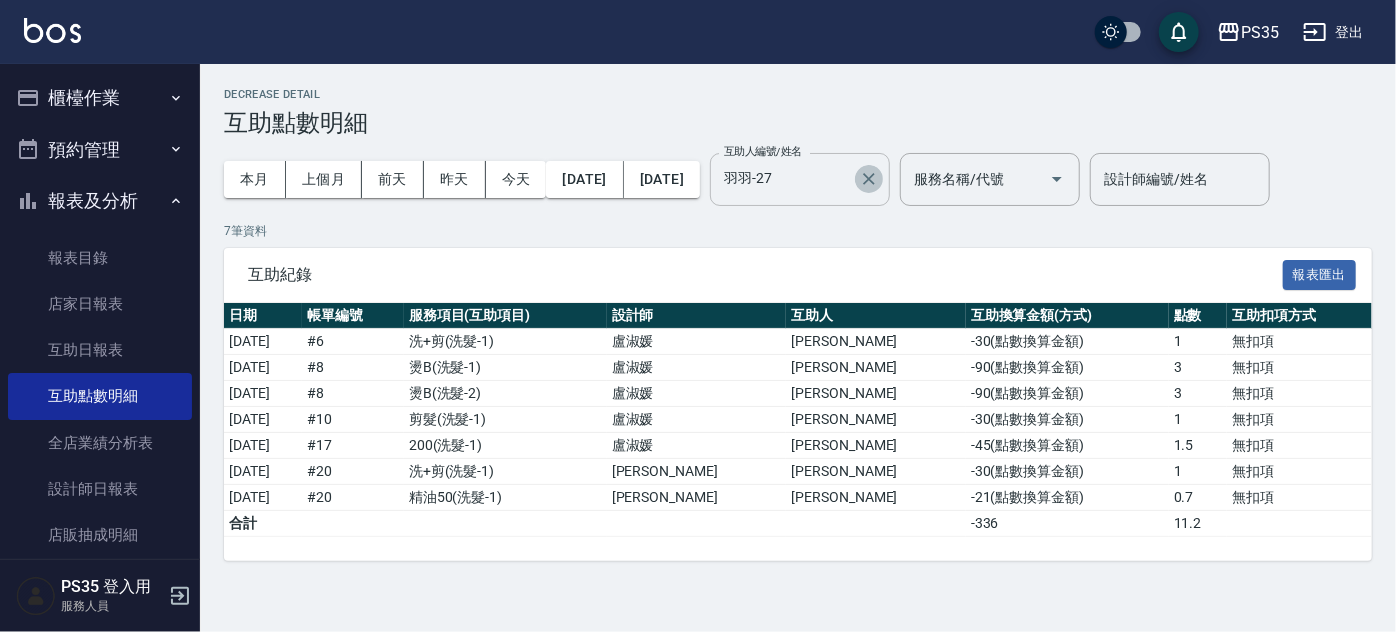 click 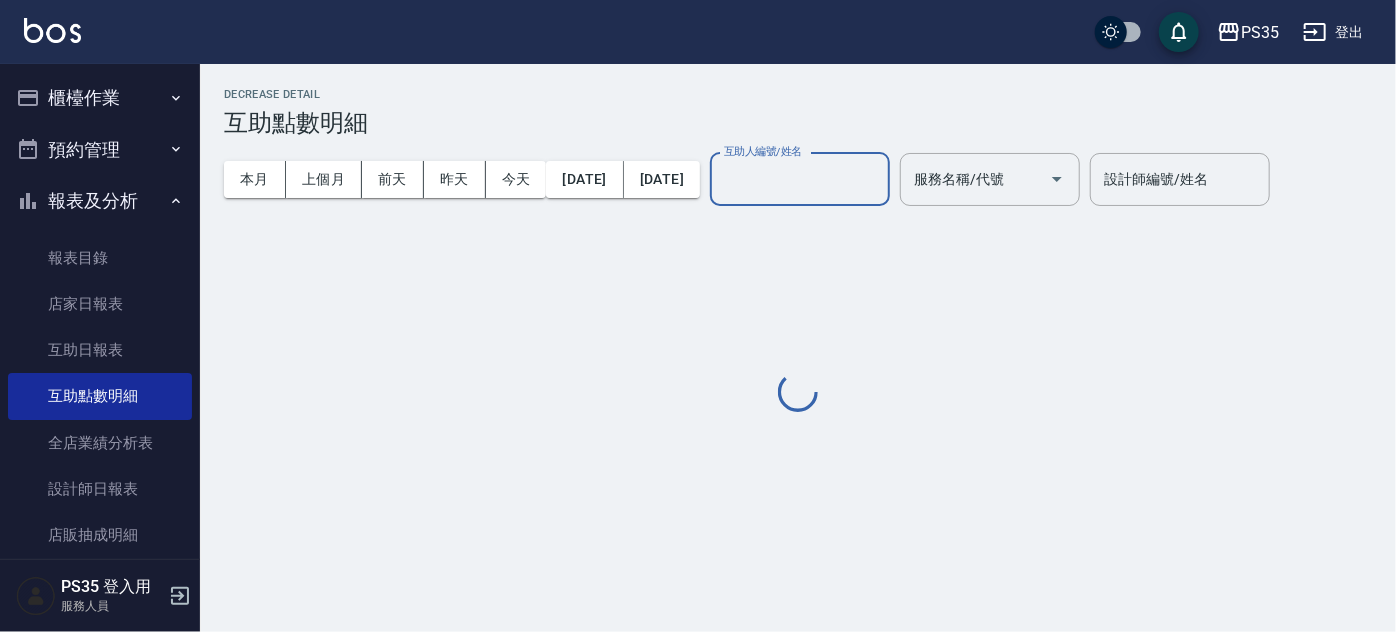 click on "互助人編號/姓名" at bounding box center [800, 179] 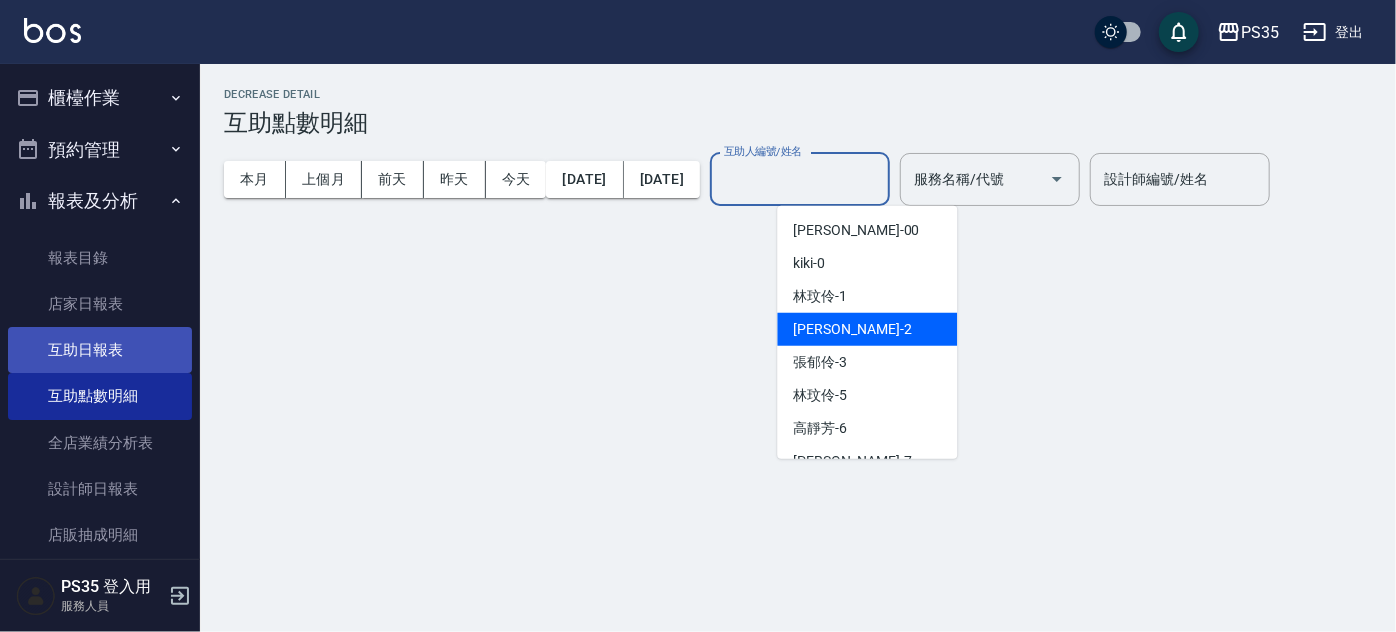 click on "互助日報表" at bounding box center (100, 350) 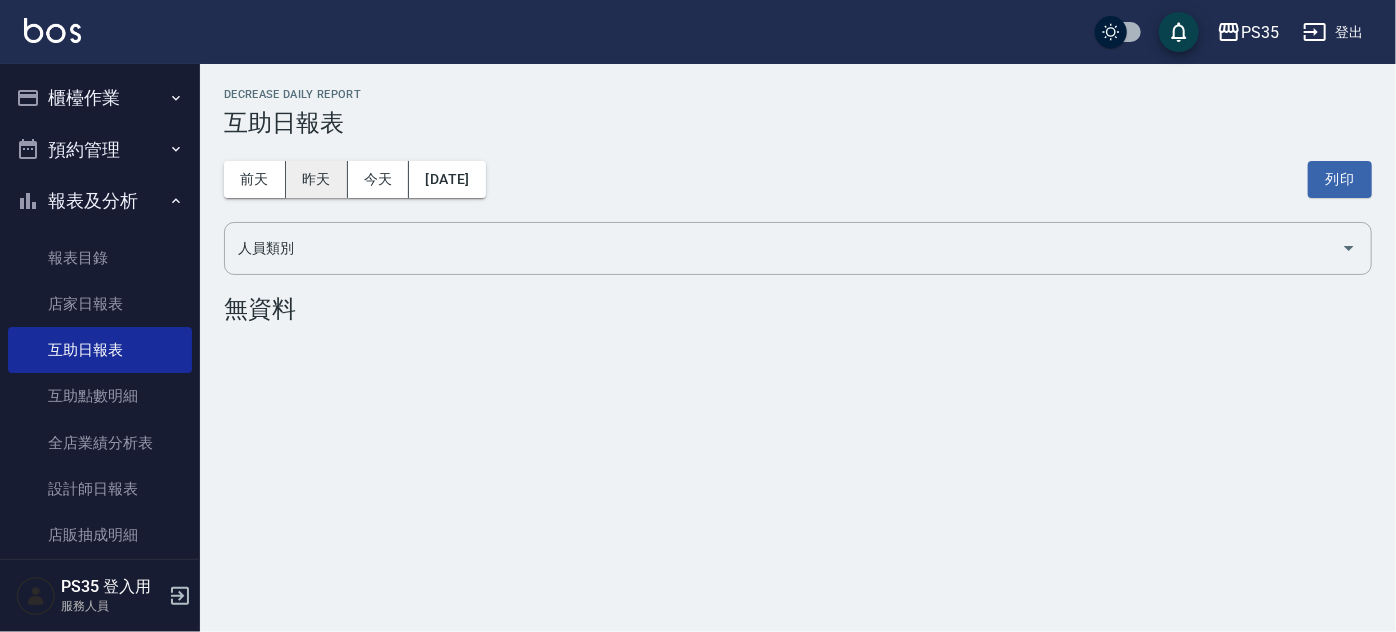 click on "昨天" at bounding box center (317, 179) 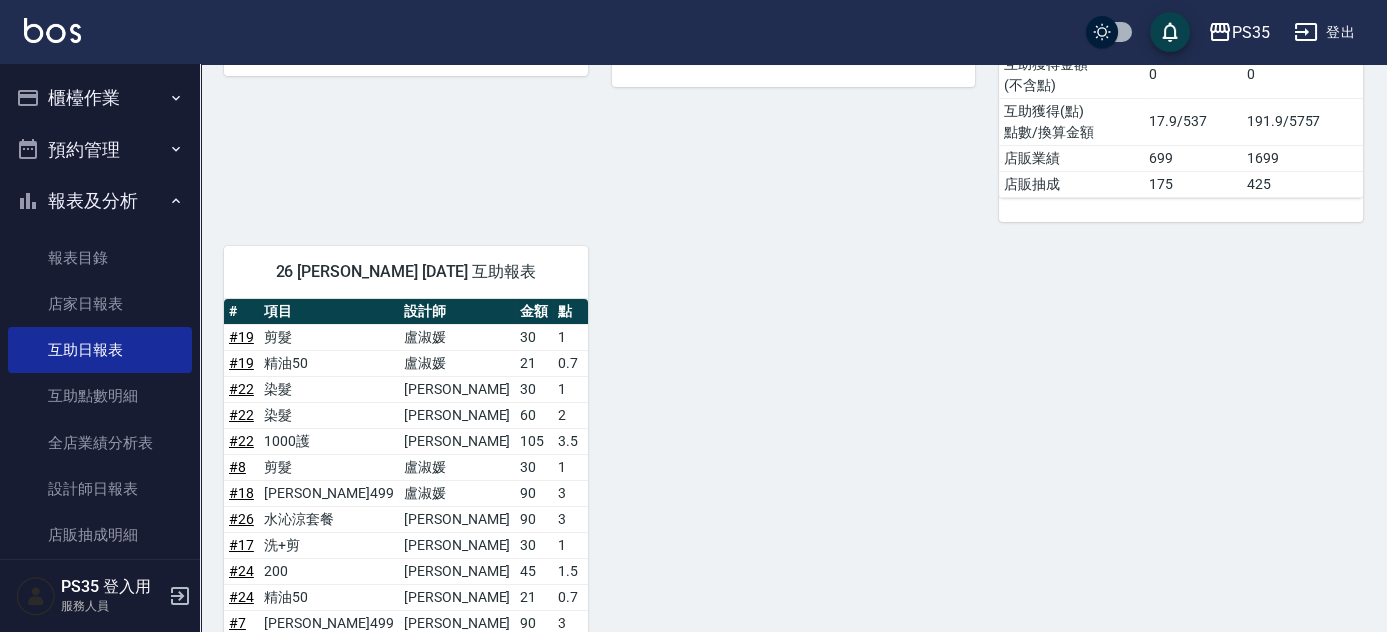 scroll, scrollTop: 1028, scrollLeft: 0, axis: vertical 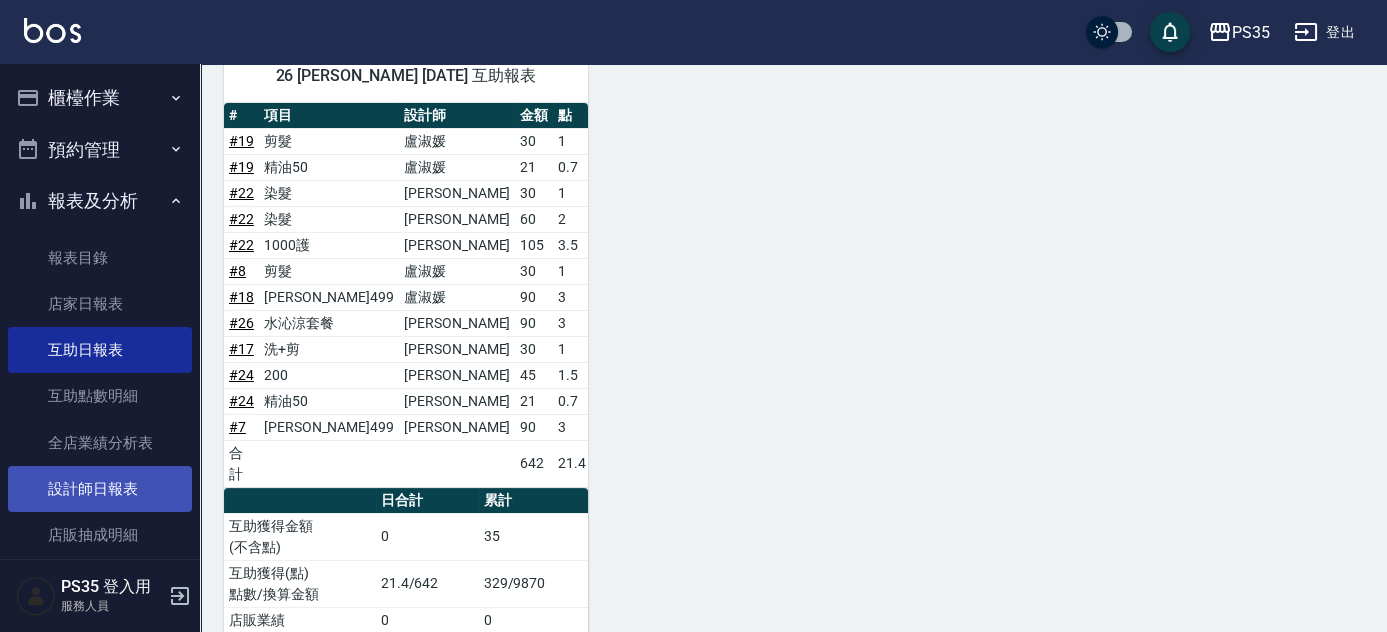 click on "設計師日報表" at bounding box center [100, 489] 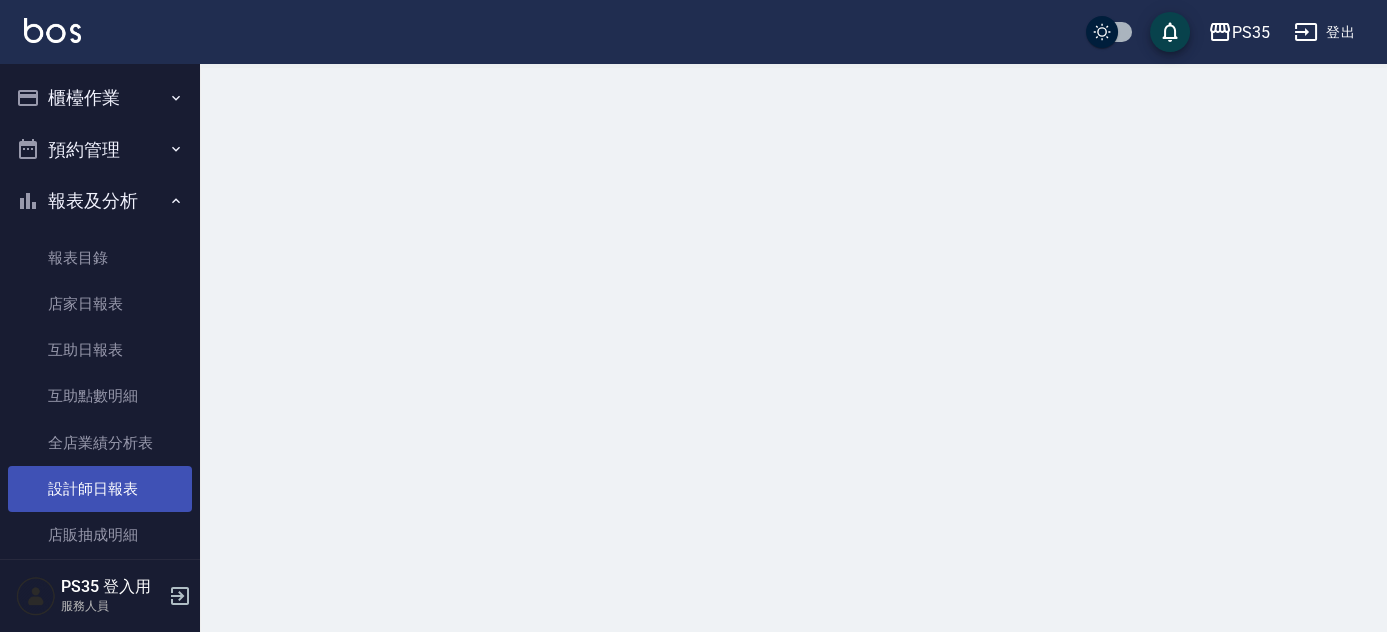 scroll, scrollTop: 0, scrollLeft: 0, axis: both 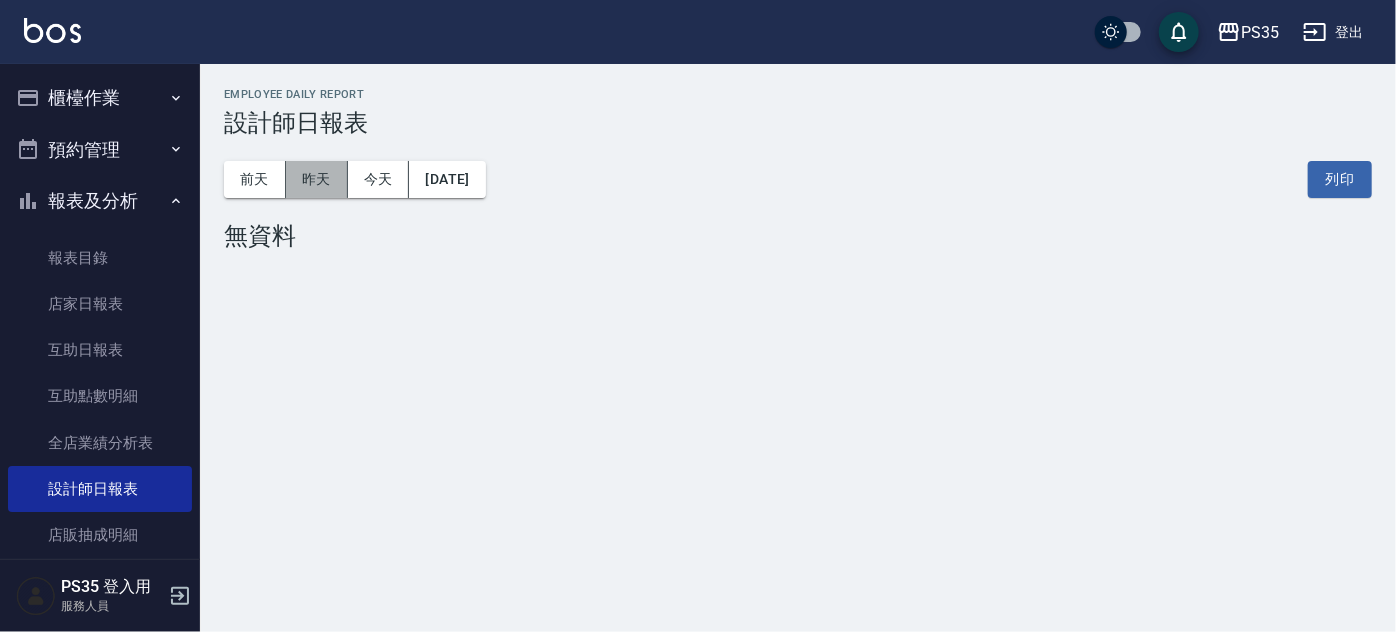 click on "昨天" at bounding box center (317, 179) 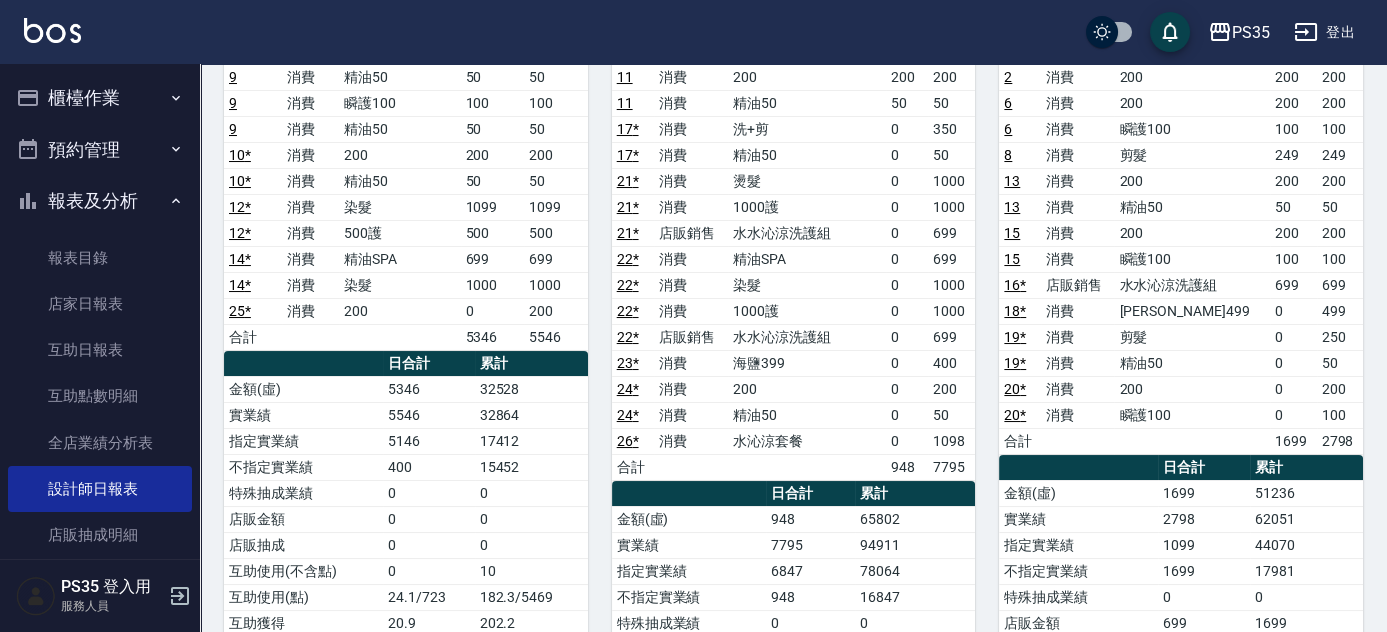 scroll, scrollTop: 272, scrollLeft: 0, axis: vertical 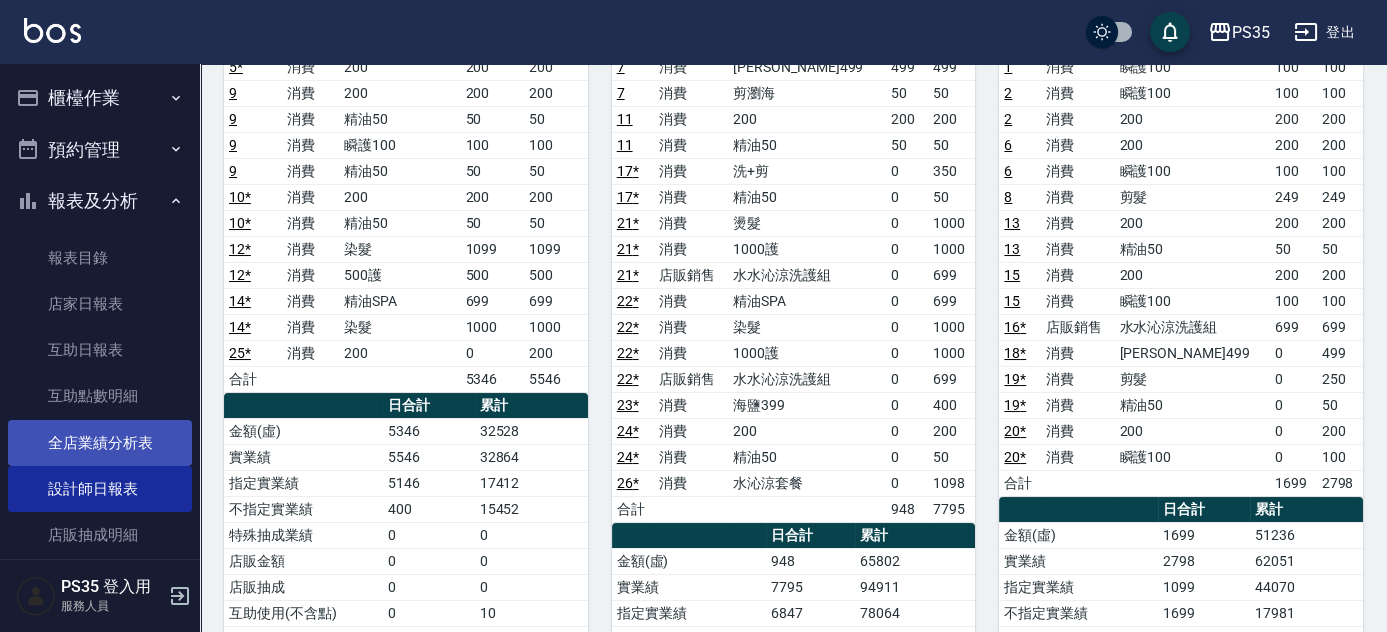 click on "全店業績分析表" at bounding box center (100, 443) 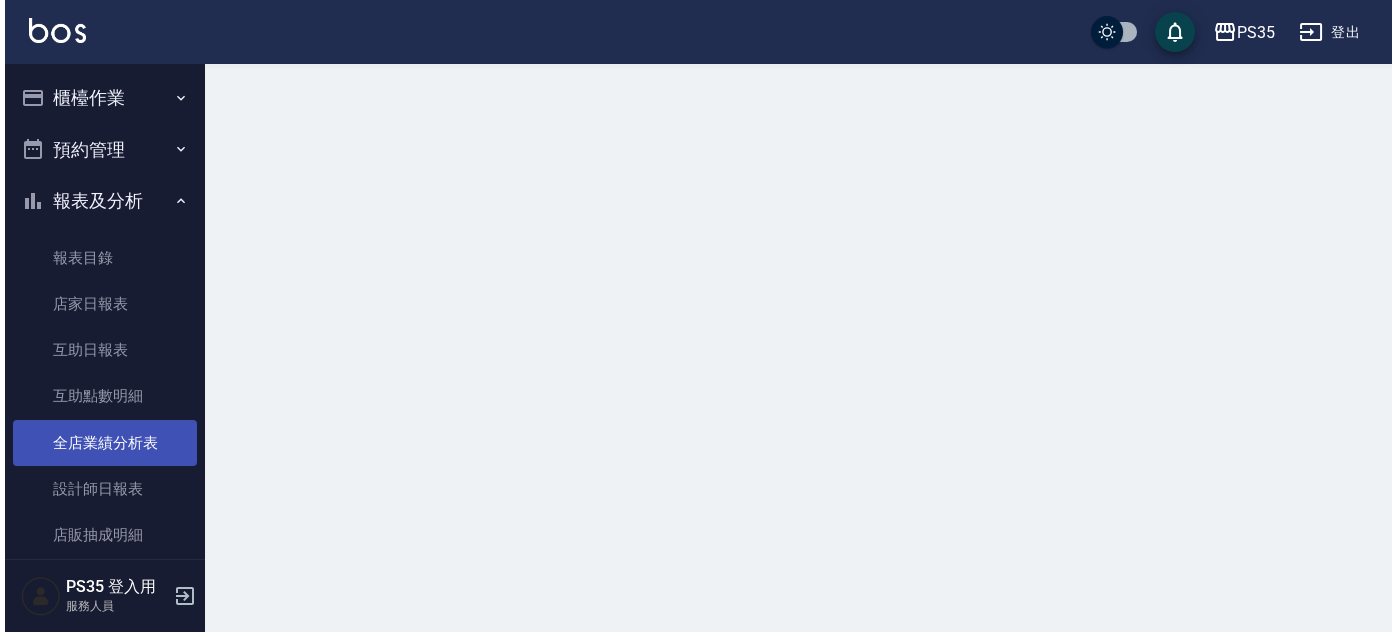 scroll, scrollTop: 0, scrollLeft: 0, axis: both 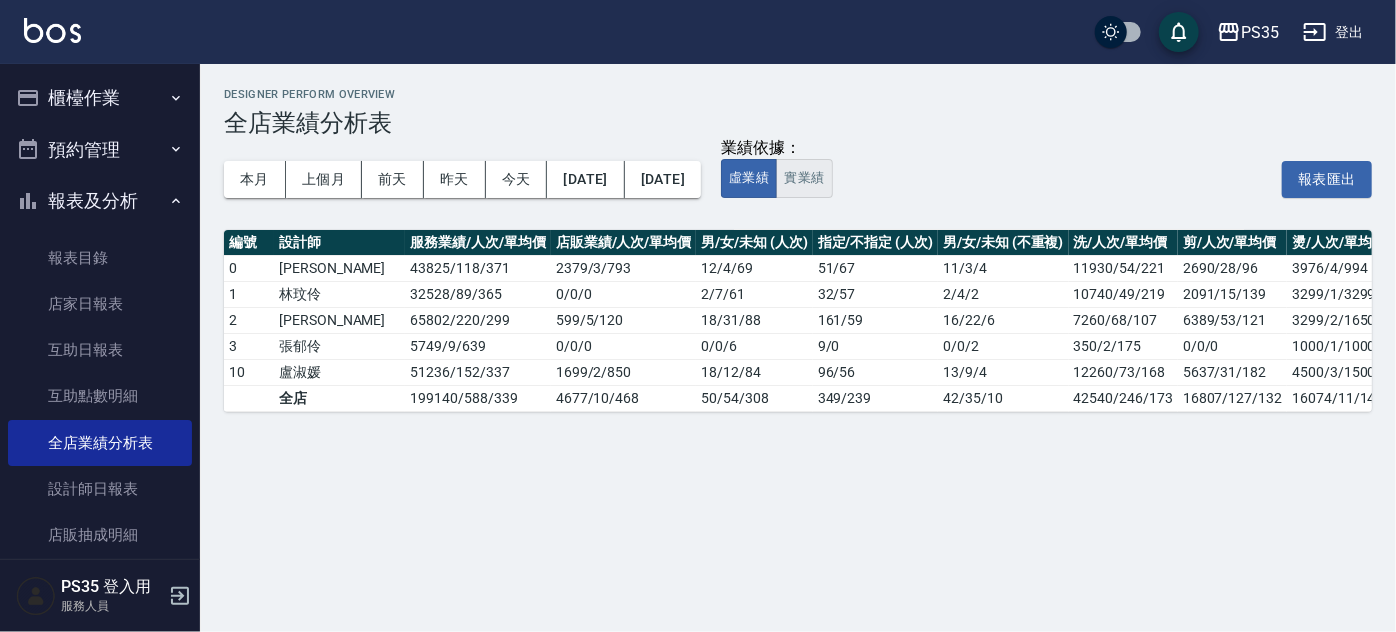 click on "實業績" at bounding box center (804, 178) 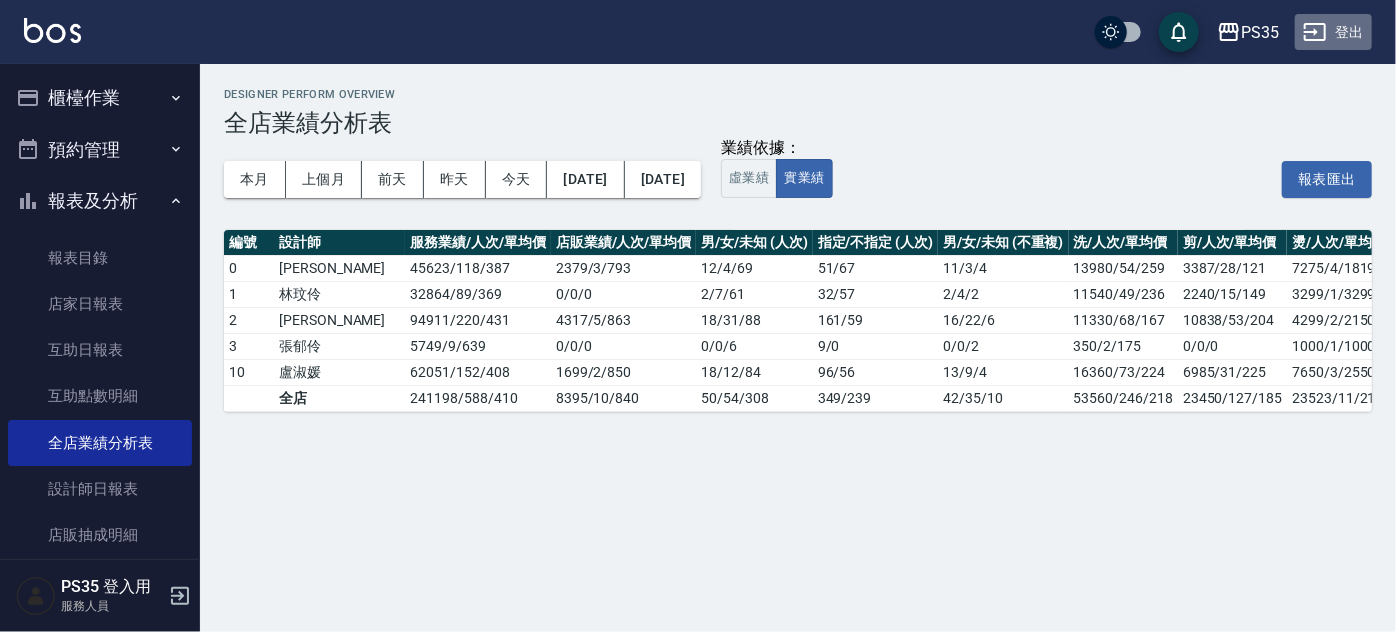 click on "登出" at bounding box center (1333, 32) 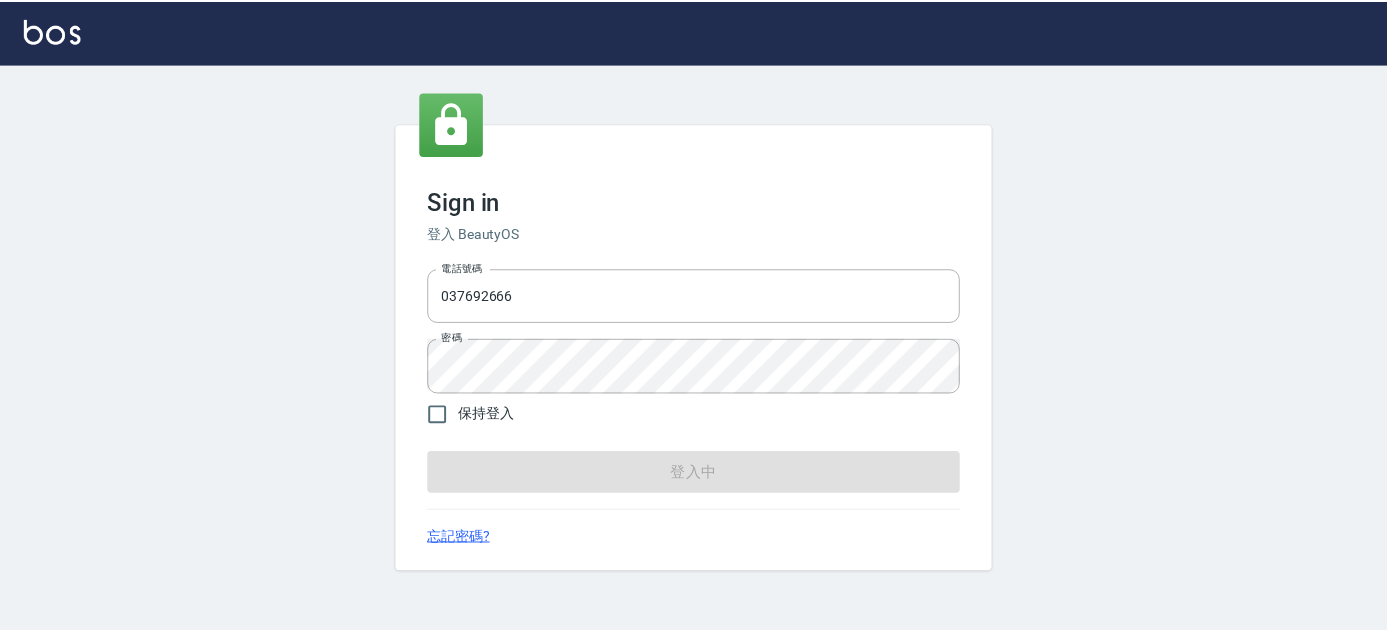 scroll, scrollTop: 0, scrollLeft: 0, axis: both 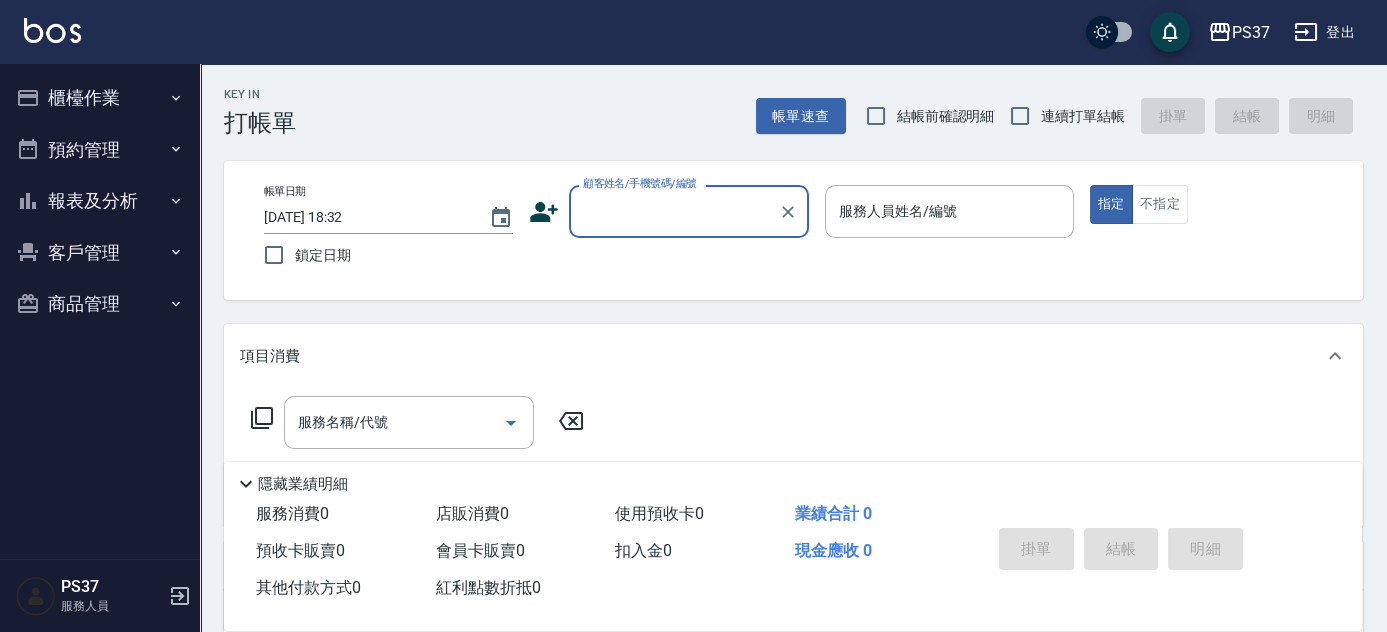 click on "報表及分析" at bounding box center (100, 201) 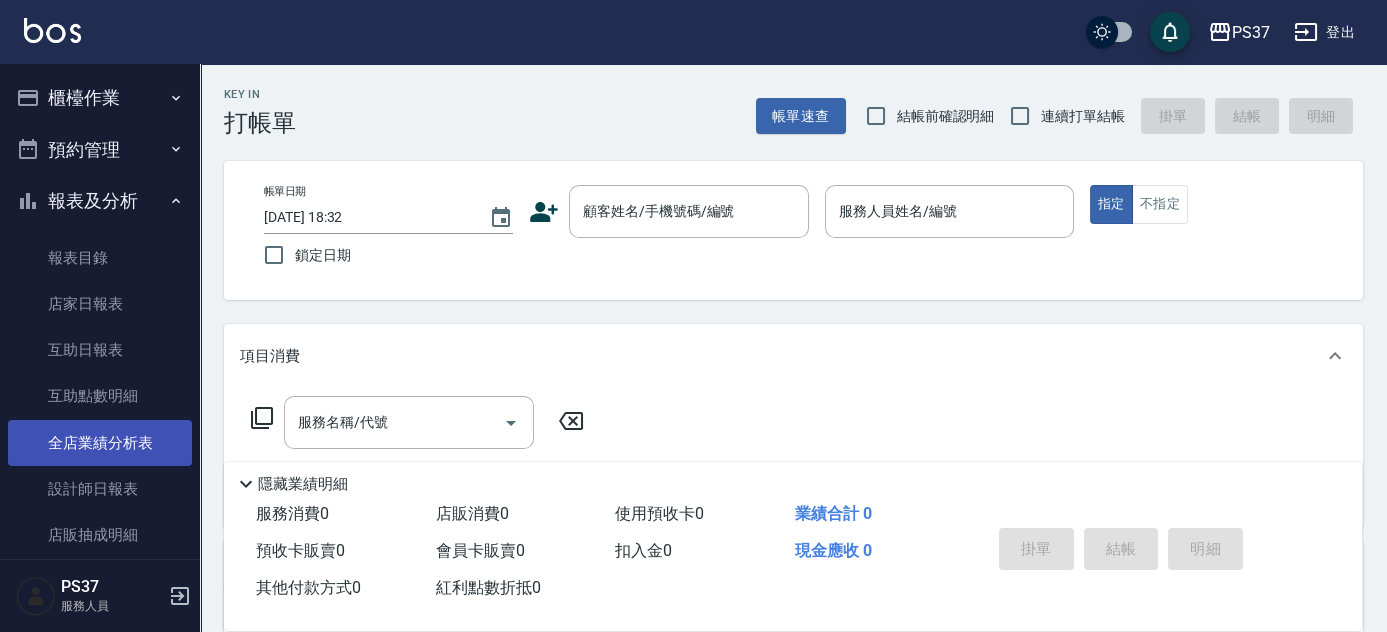 click on "全店業績分析表" at bounding box center (100, 443) 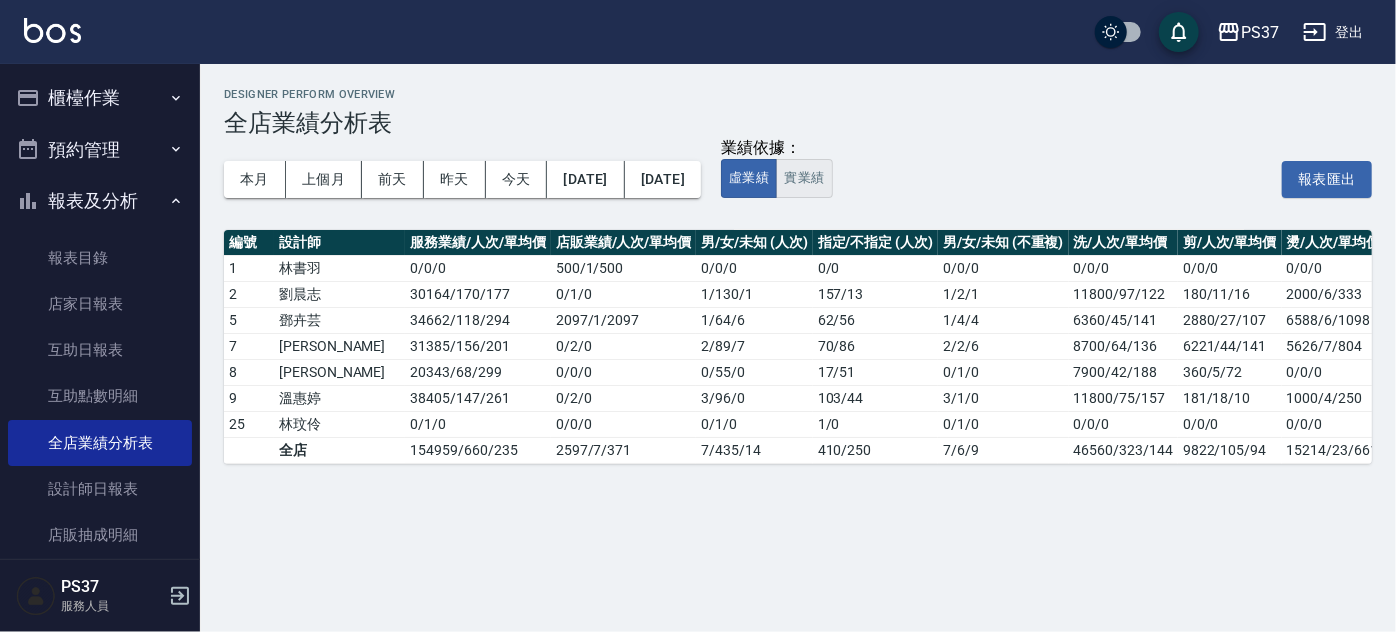 click on "實業績" at bounding box center [804, 178] 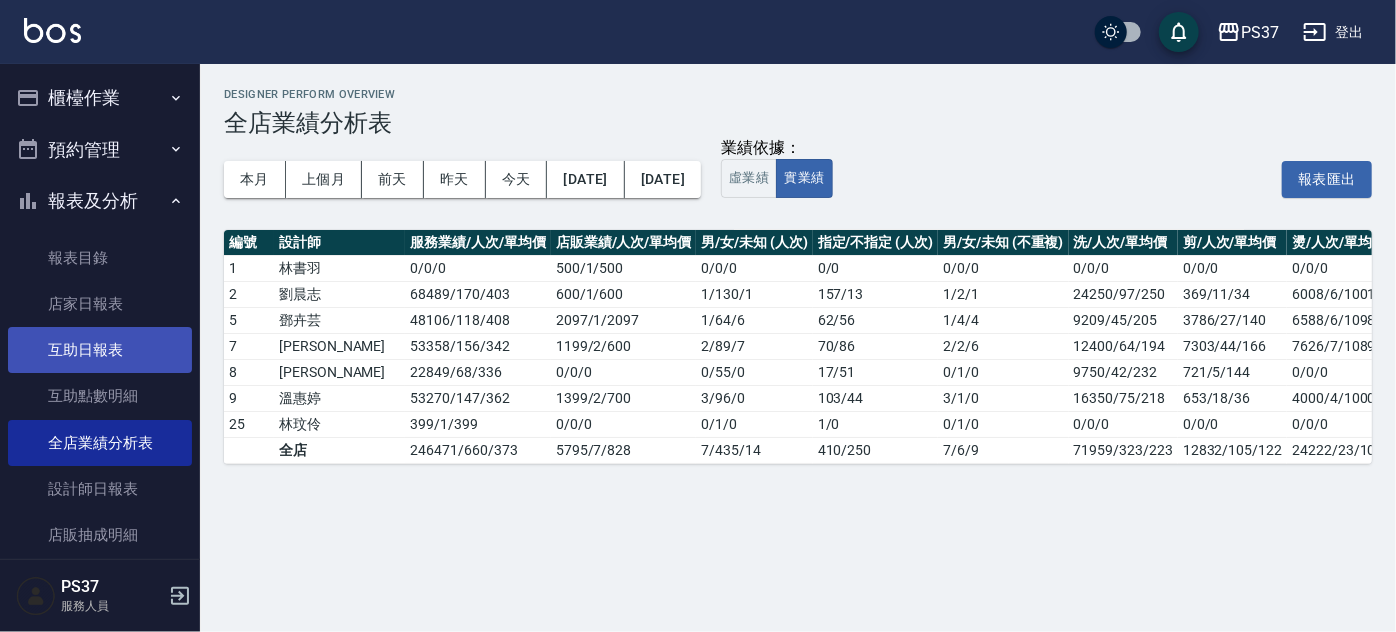 click on "互助日報表" at bounding box center [100, 350] 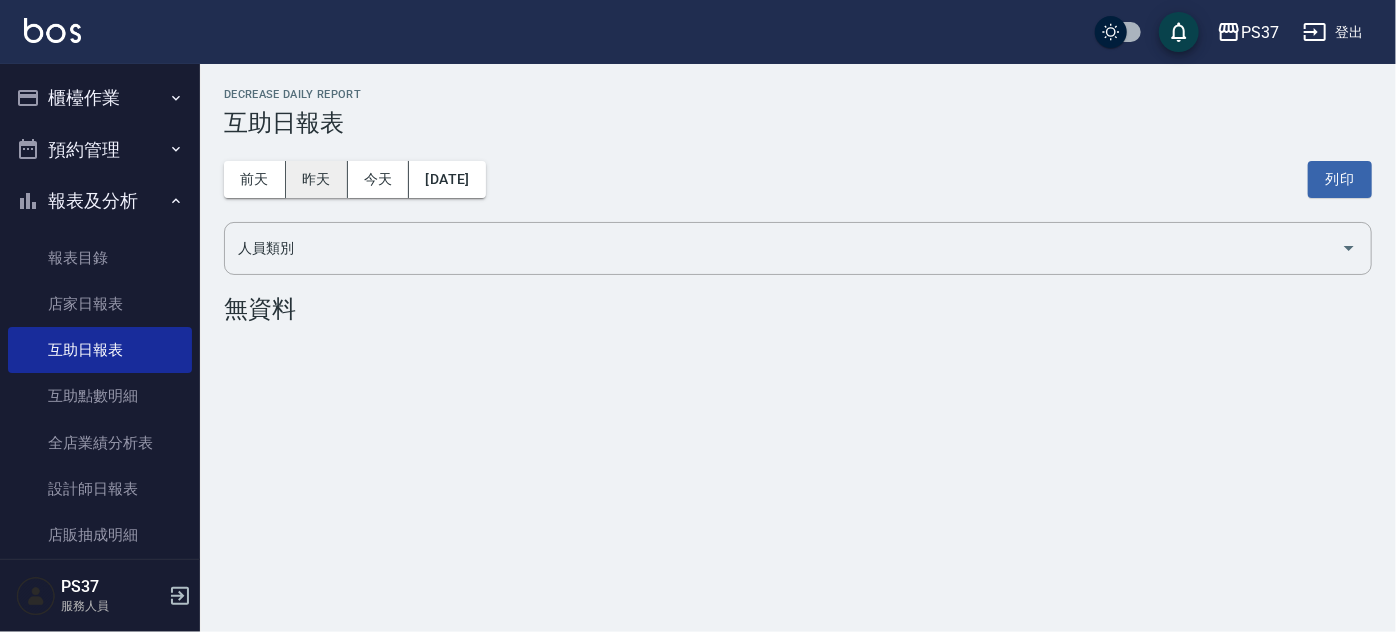 click on "昨天" at bounding box center (317, 179) 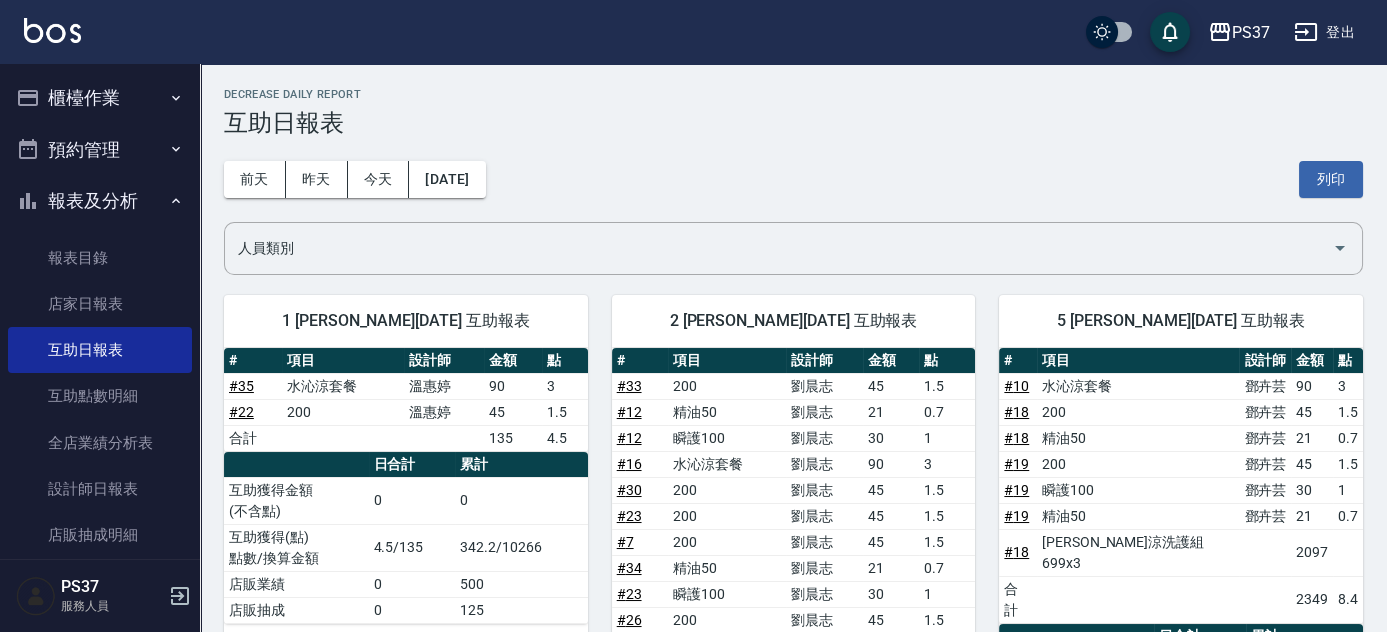 scroll, scrollTop: 90, scrollLeft: 0, axis: vertical 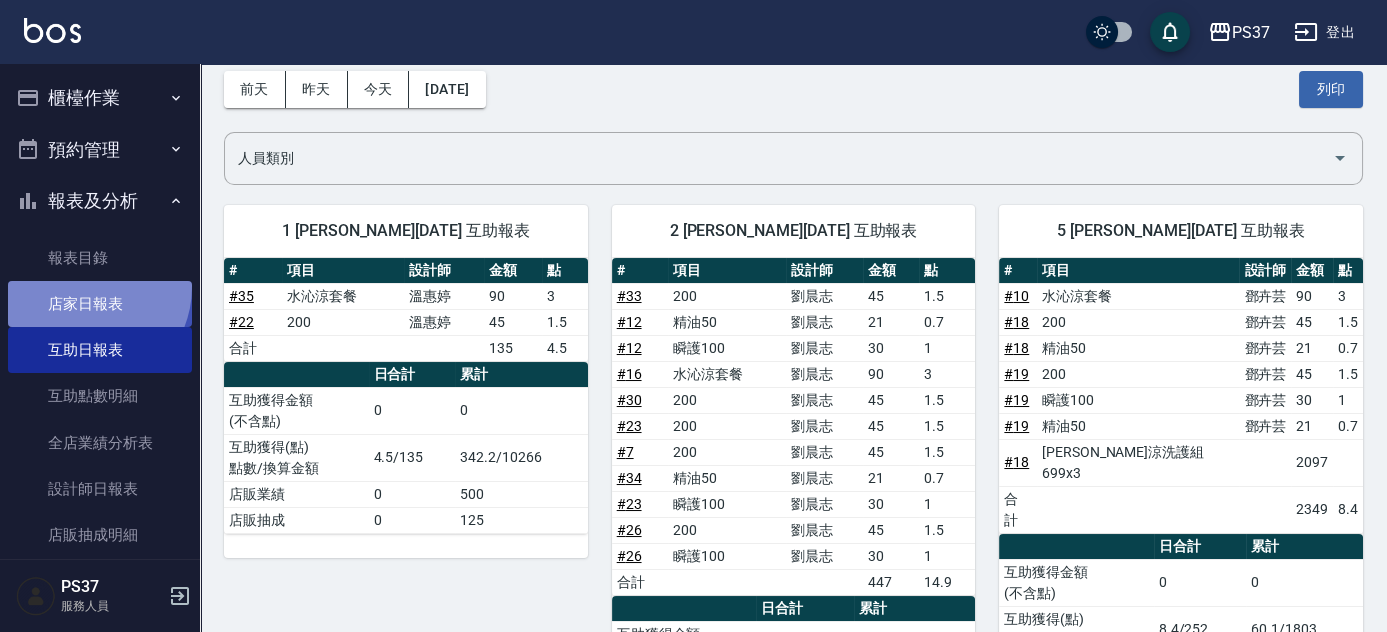 click on "店家日報表" at bounding box center [100, 304] 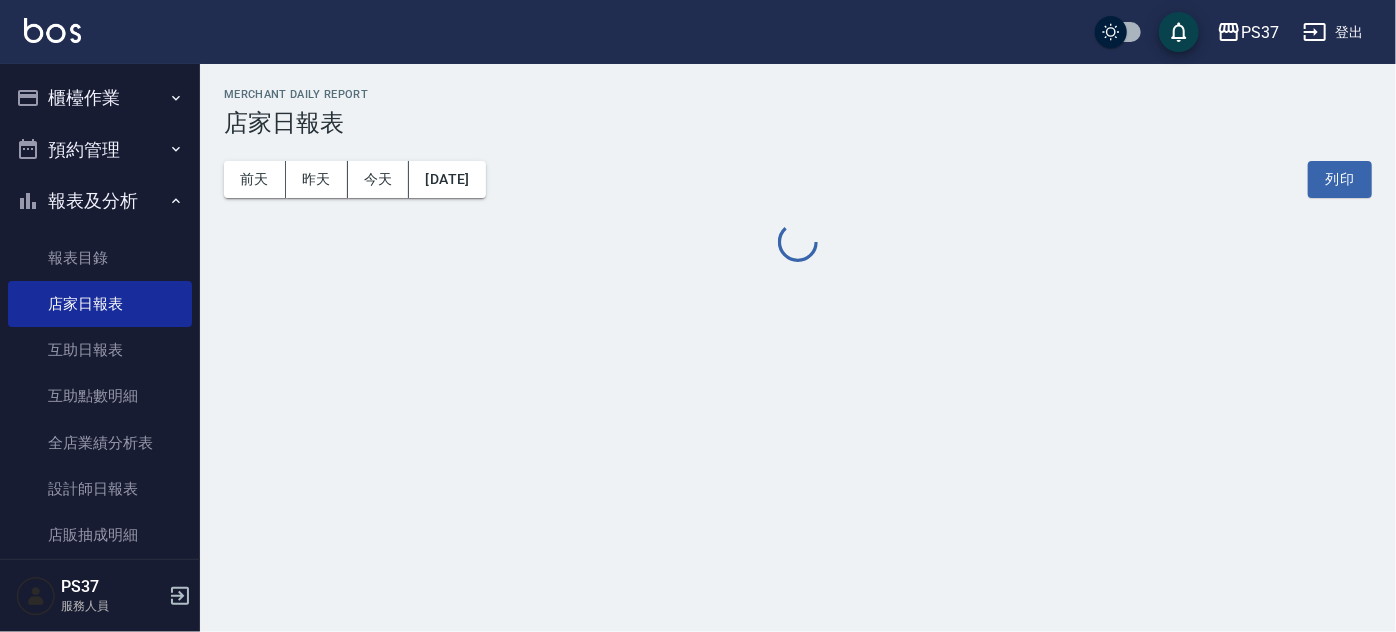 click on "報表及分析" at bounding box center (100, 201) 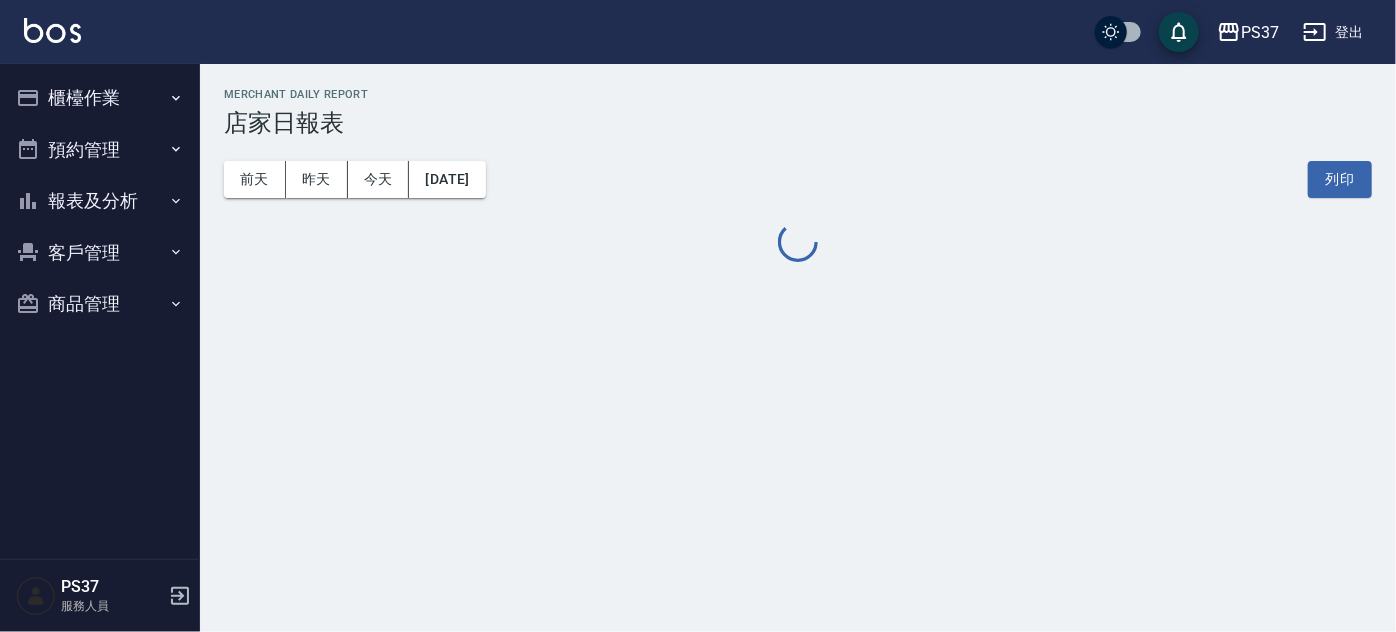 click on "客戶管理" at bounding box center [100, 253] 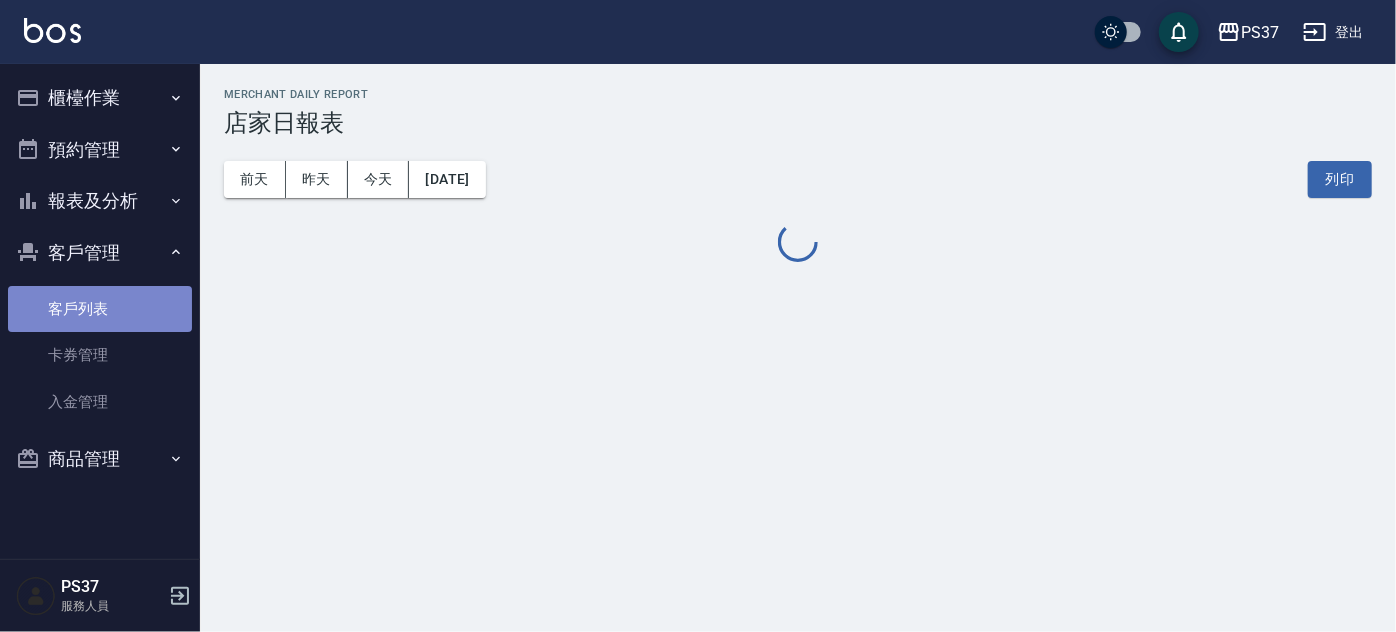 click on "客戶列表" at bounding box center (100, 309) 